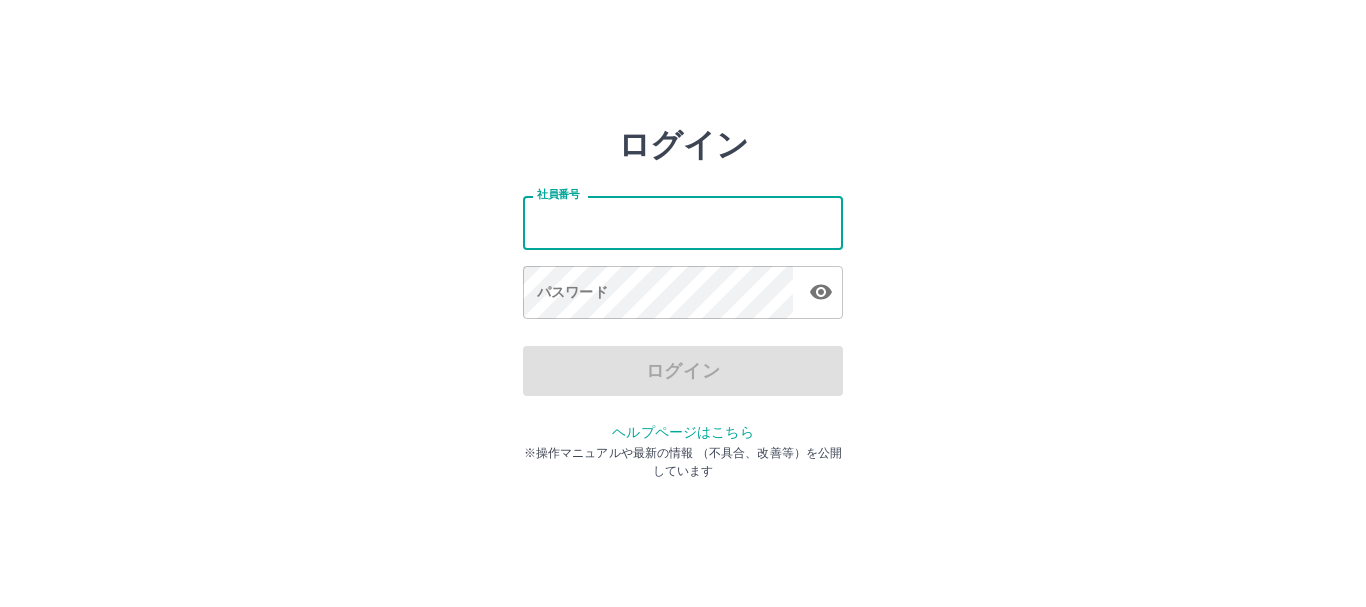 scroll, scrollTop: 0, scrollLeft: 0, axis: both 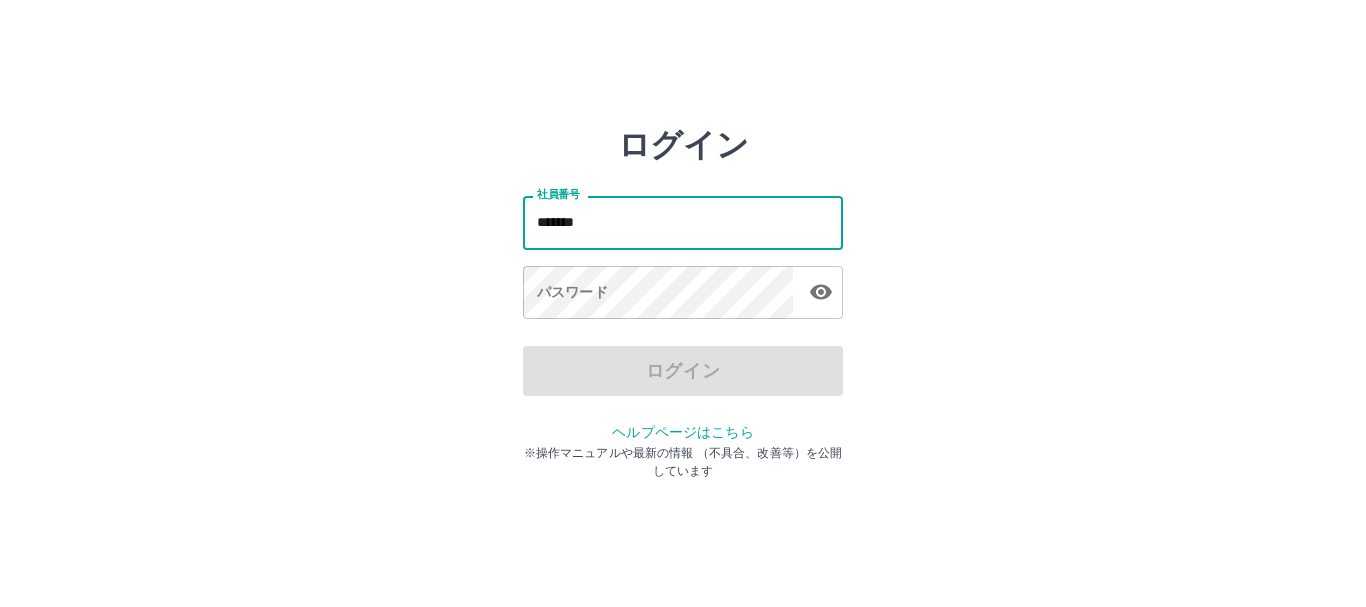 type on "*******" 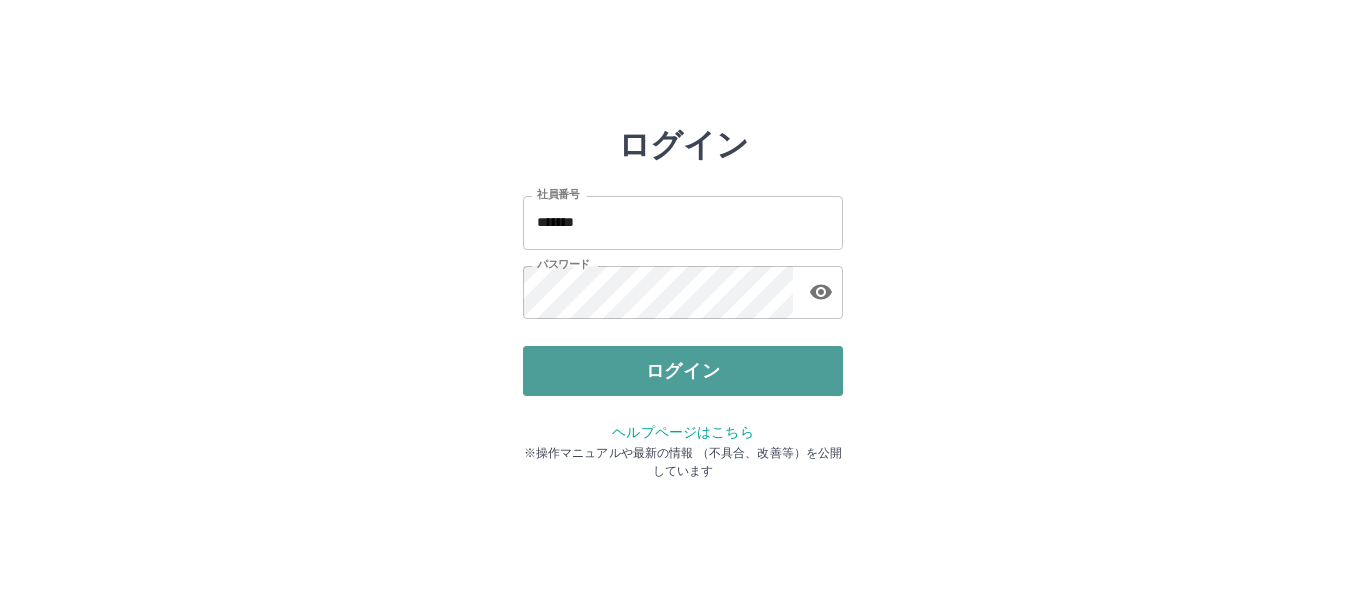click on "ログイン" at bounding box center [683, 371] 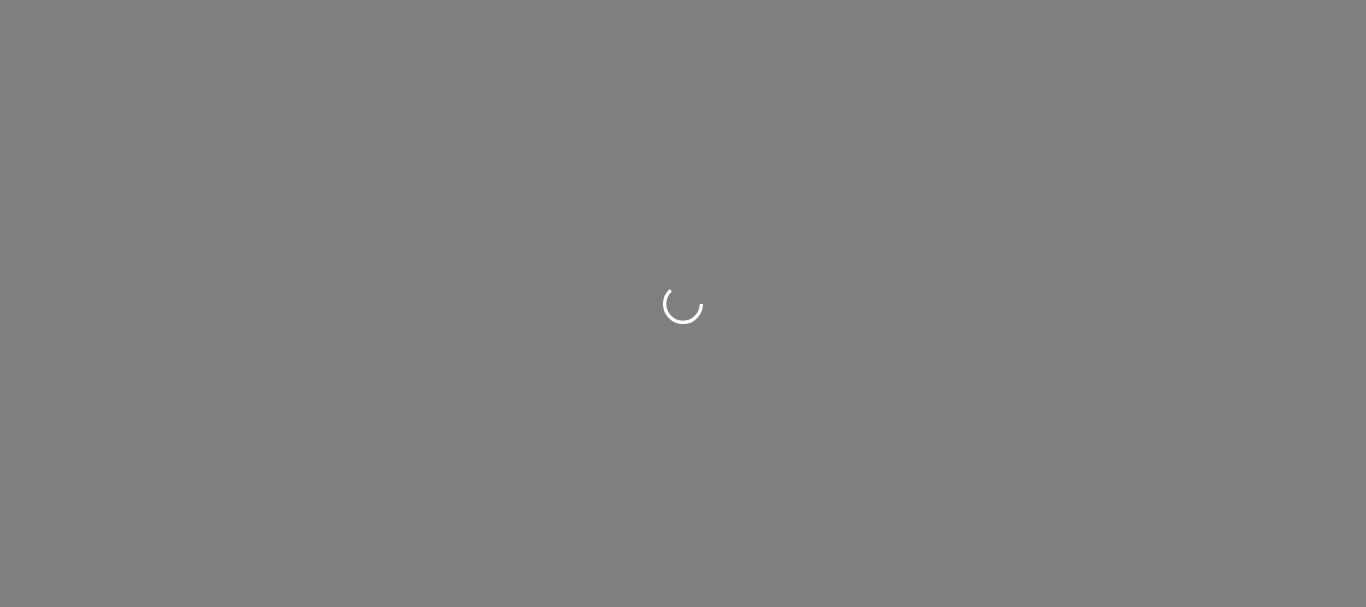 scroll, scrollTop: 0, scrollLeft: 0, axis: both 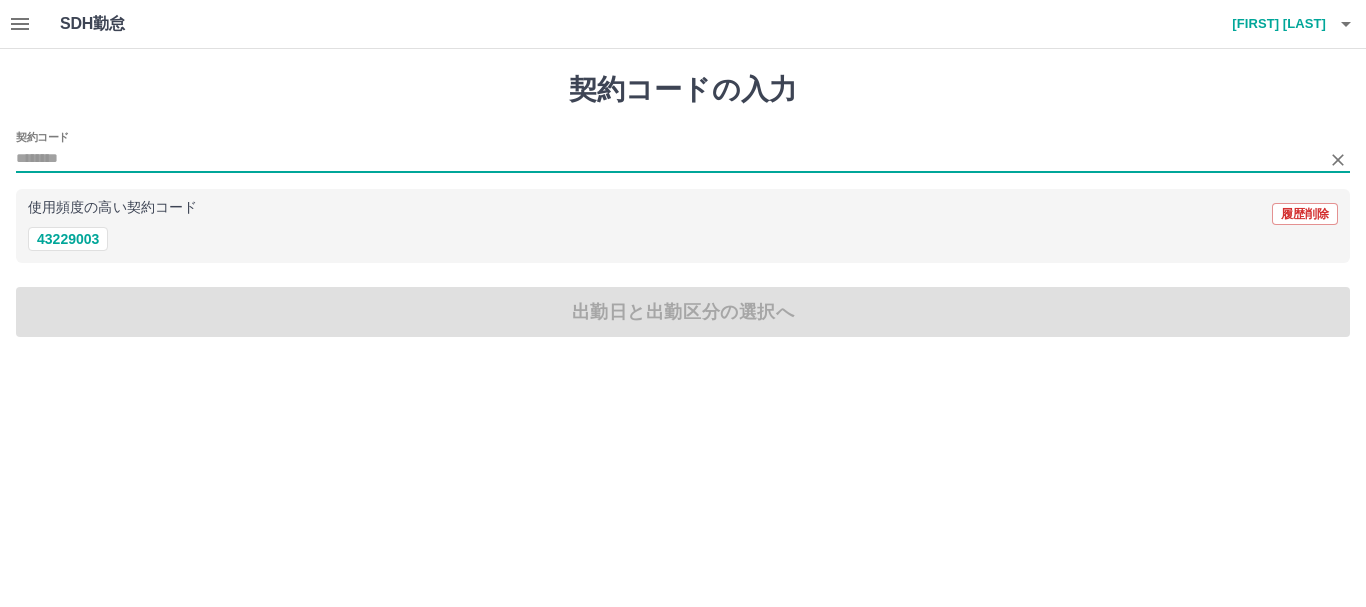 click on "契約コード" at bounding box center (668, 159) 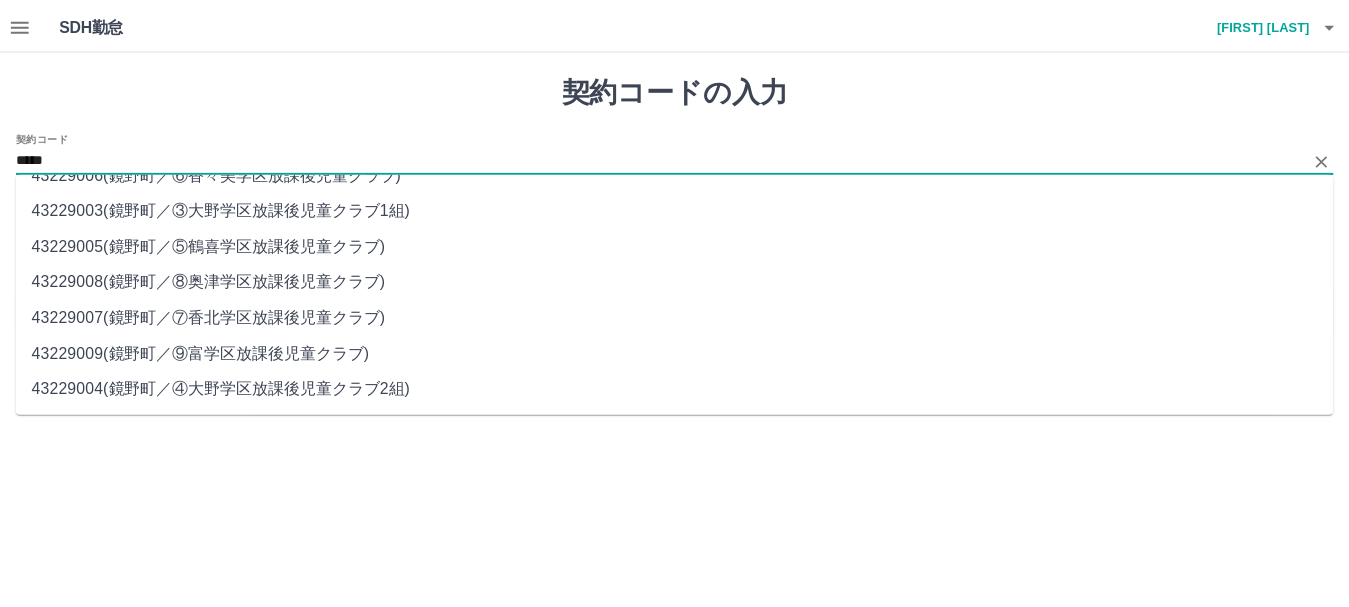 scroll, scrollTop: 0, scrollLeft: 0, axis: both 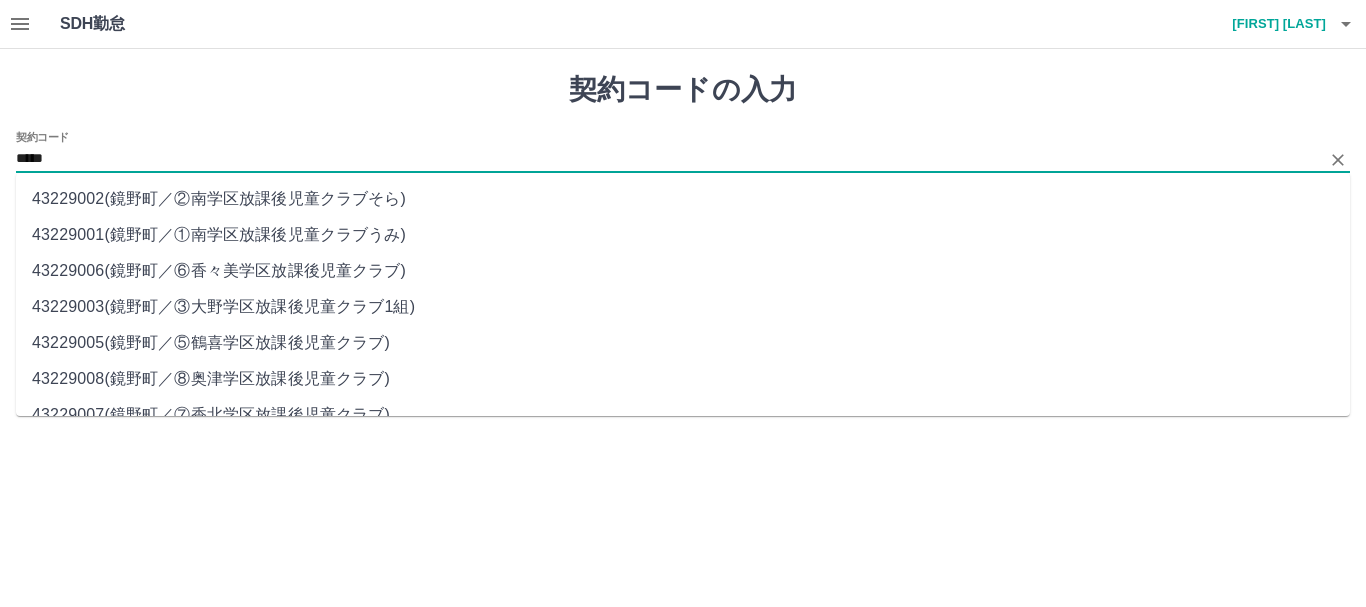 click on "[POSTAL_CODE]  ( [TOWN] ／ ③[TOWN]学区放課後児童クラブ1組 )" at bounding box center [683, 307] 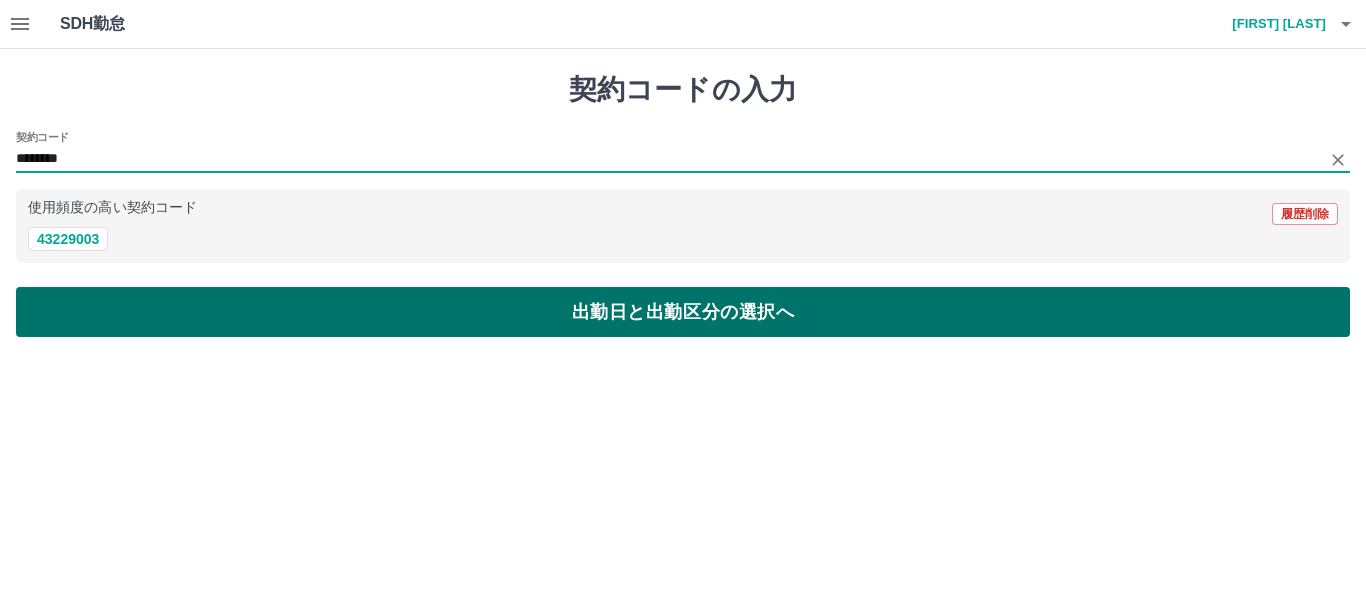 type on "********" 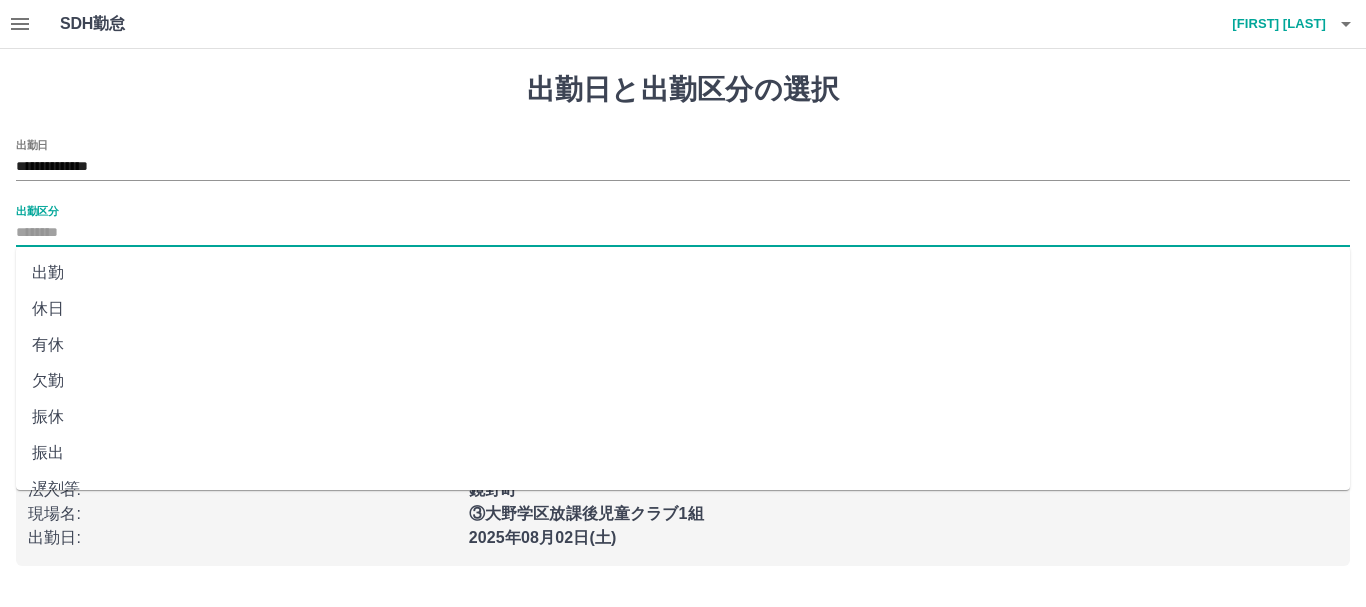 click on "出勤区分" at bounding box center [683, 233] 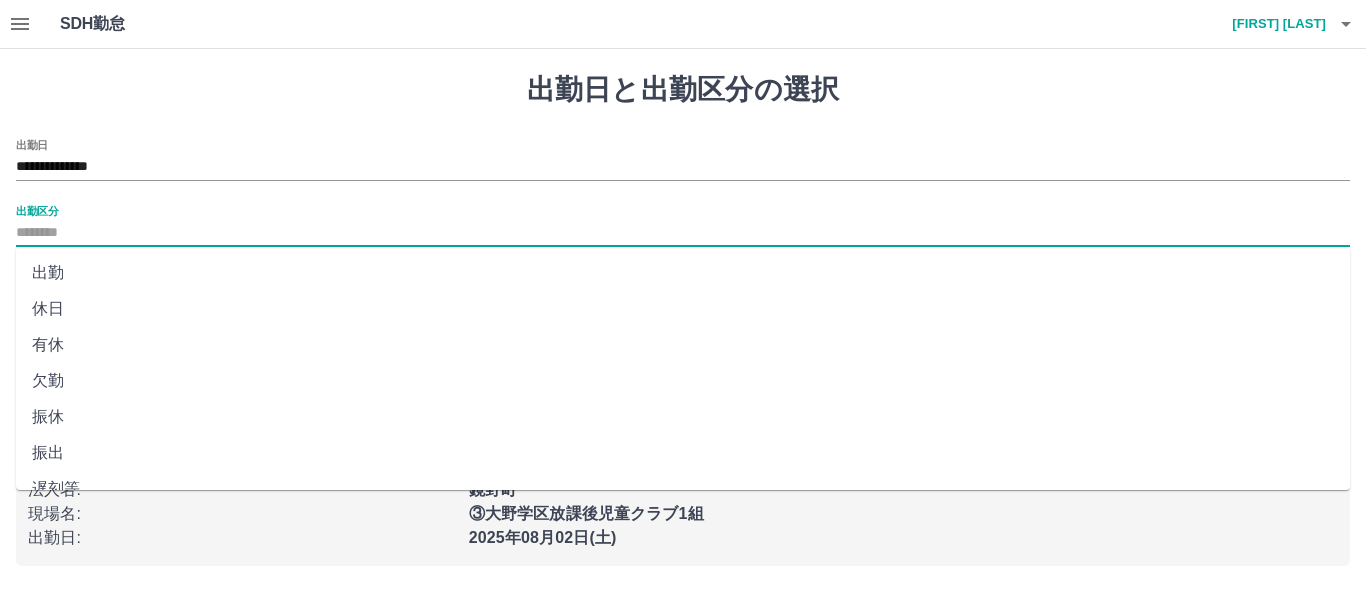 click on "出勤" at bounding box center (683, 273) 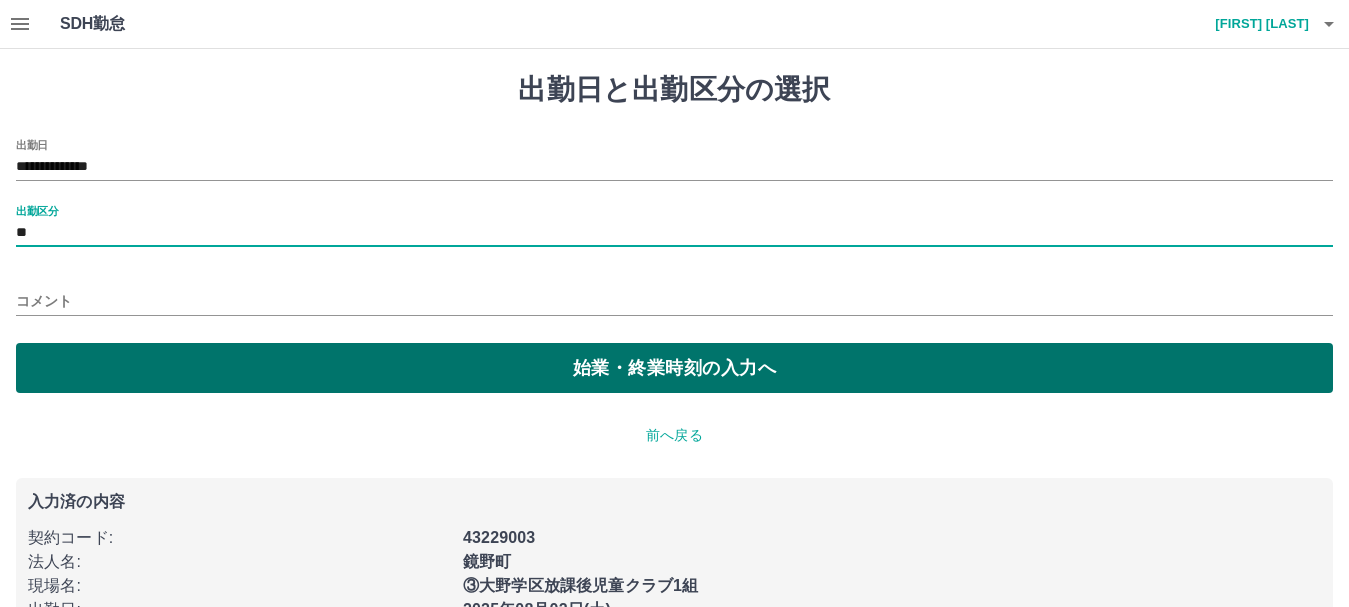 click on "始業・終業時刻の入力へ" at bounding box center (674, 368) 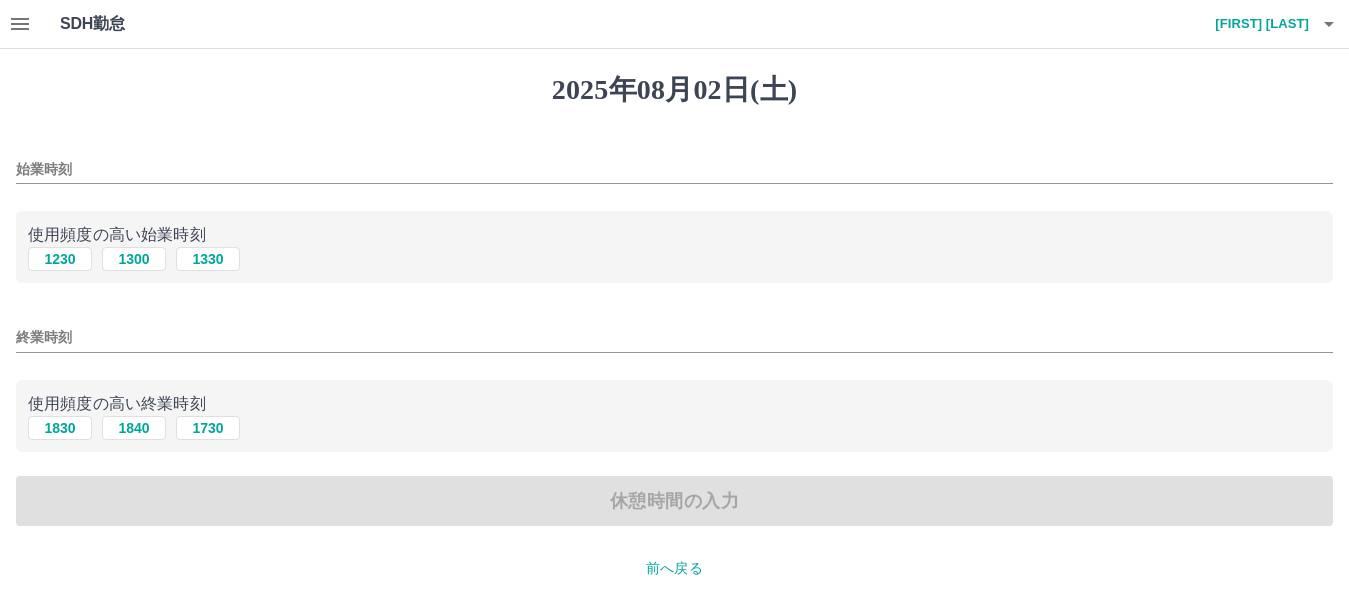 click on "始業時刻" at bounding box center [674, 169] 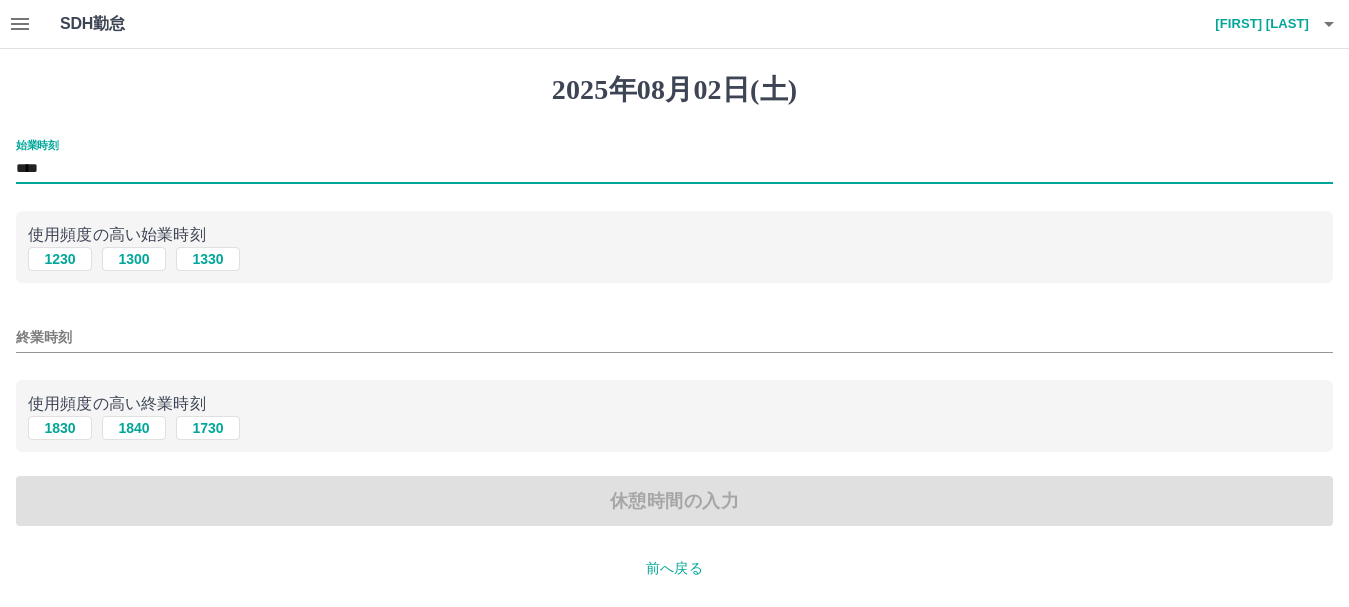 type on "****" 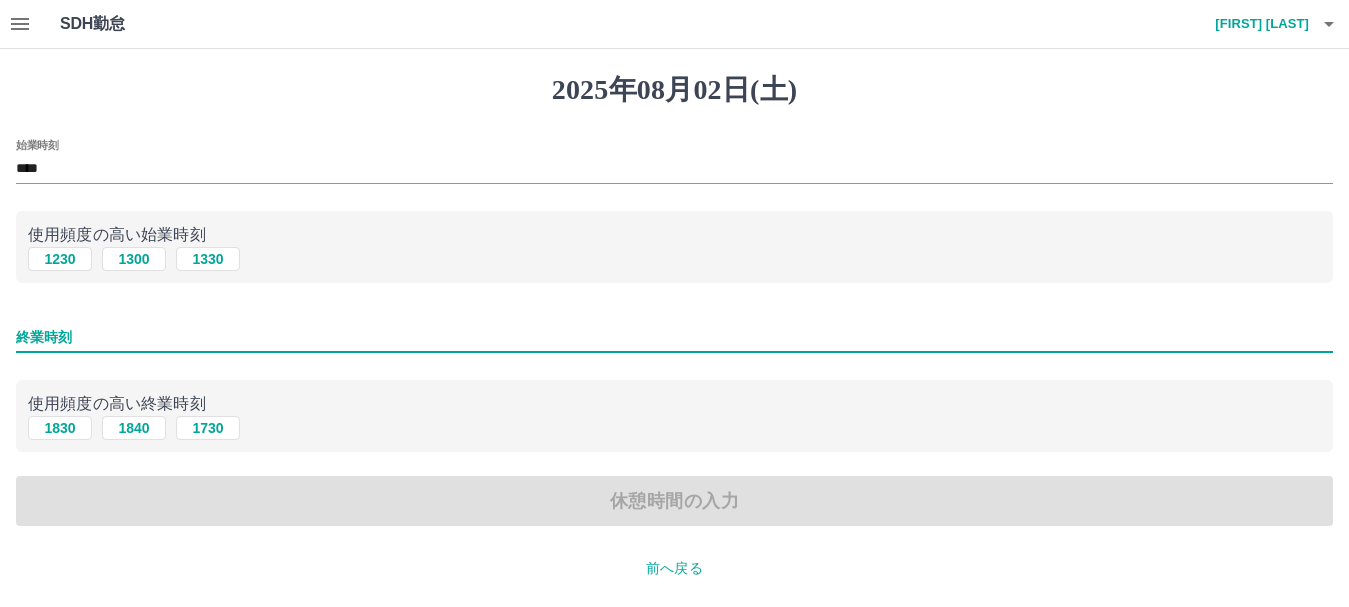click on "終業時刻" at bounding box center (674, 337) 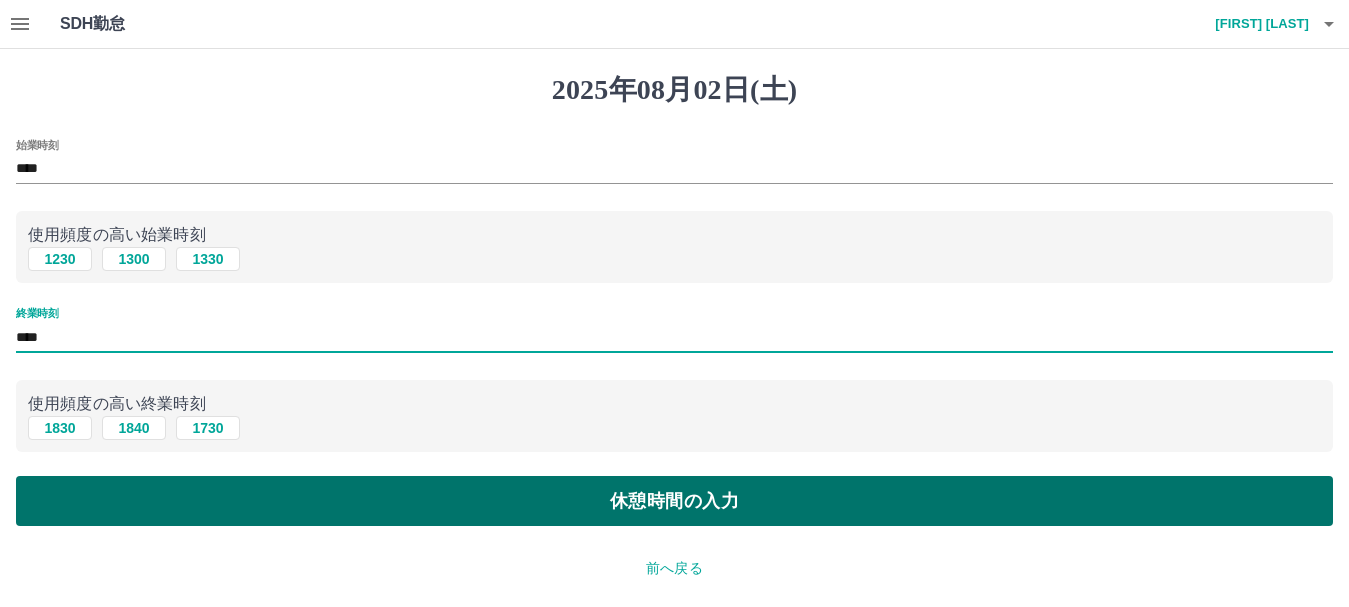 type on "****" 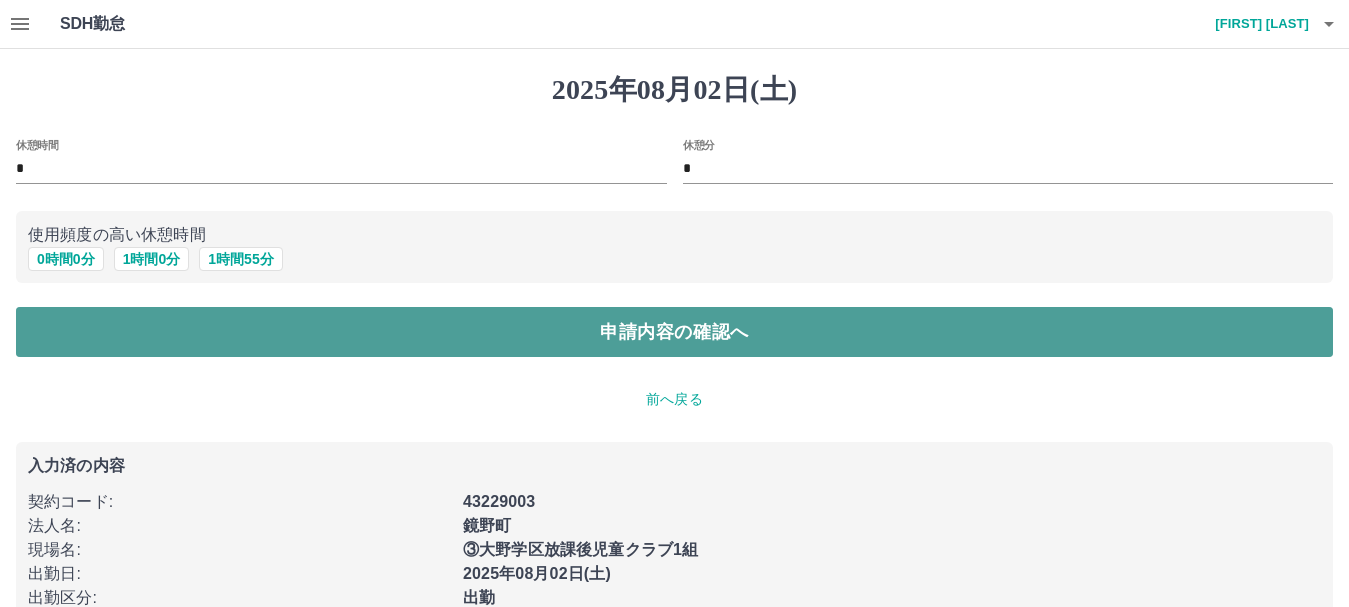 click on "申請内容の確認へ" at bounding box center (674, 332) 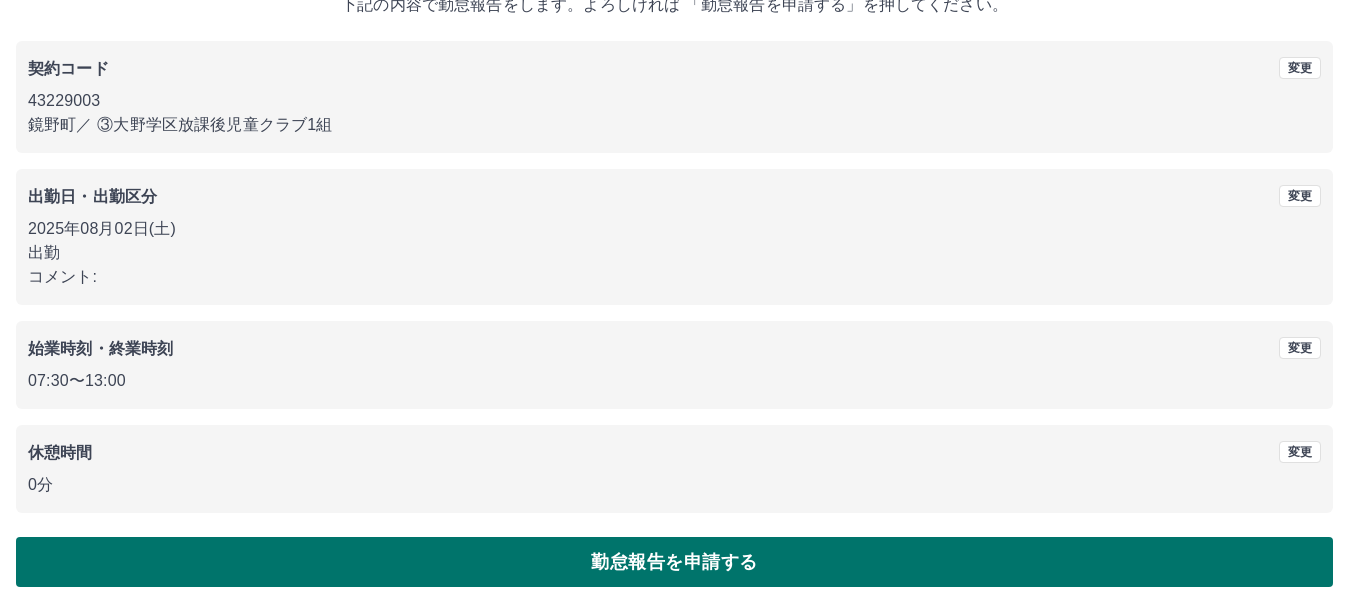 scroll, scrollTop: 142, scrollLeft: 0, axis: vertical 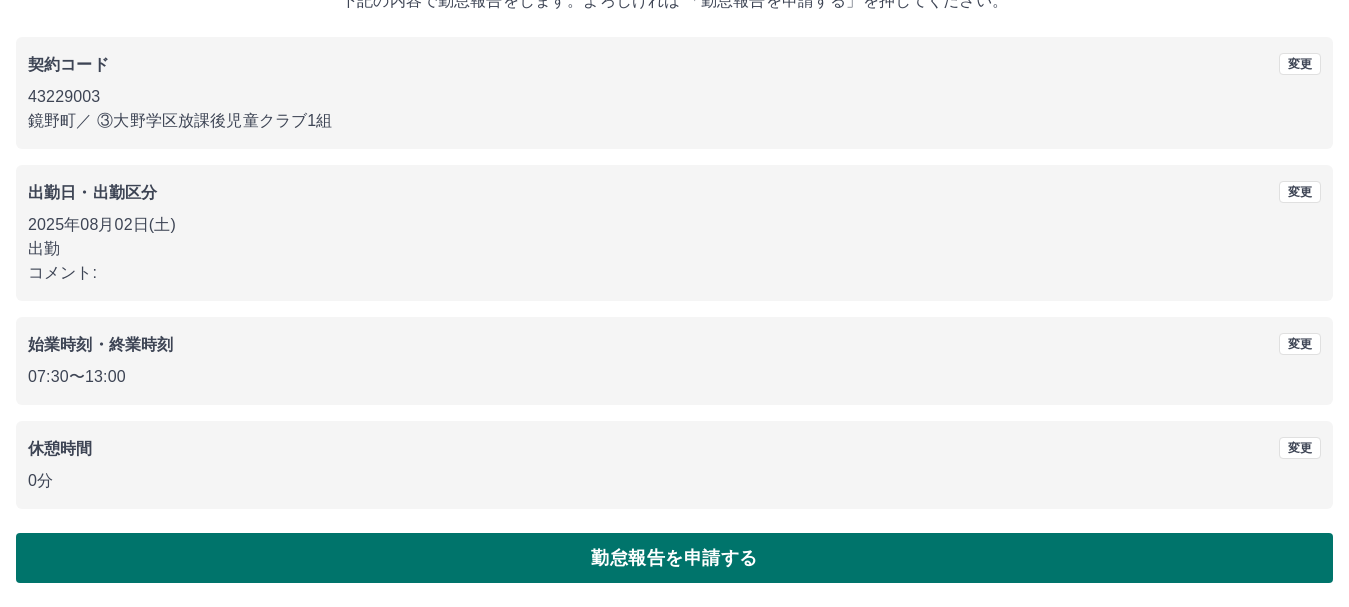 click on "勤怠報告を申請する" at bounding box center [674, 558] 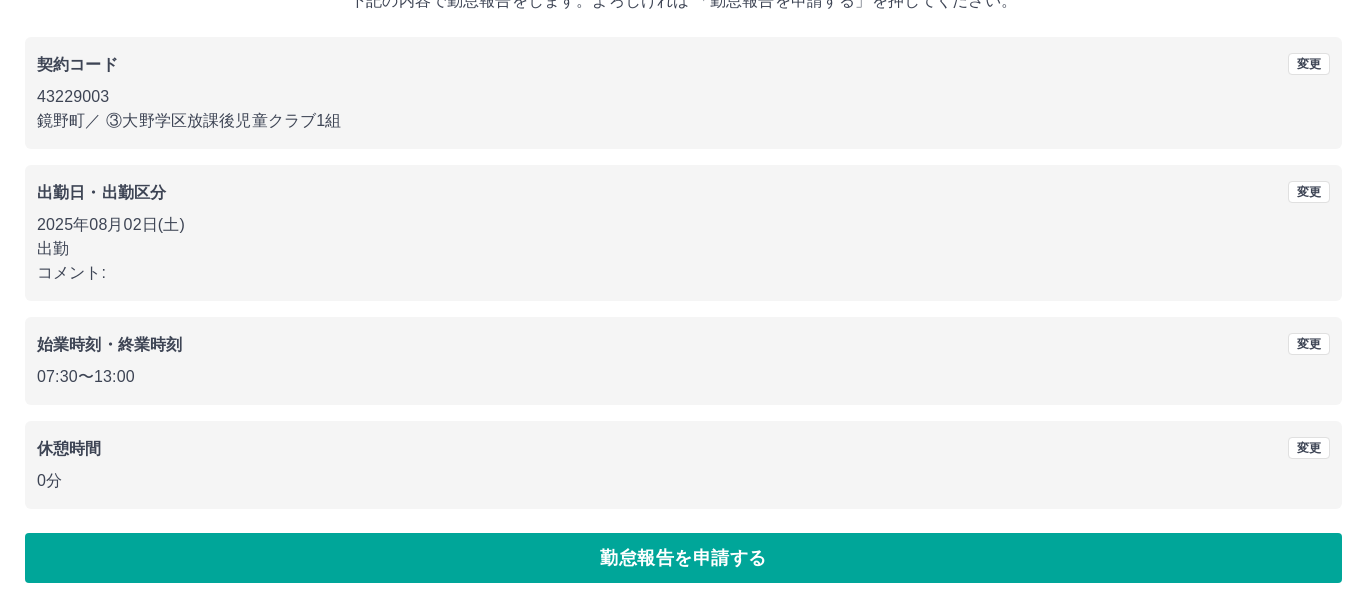 scroll, scrollTop: 0, scrollLeft: 0, axis: both 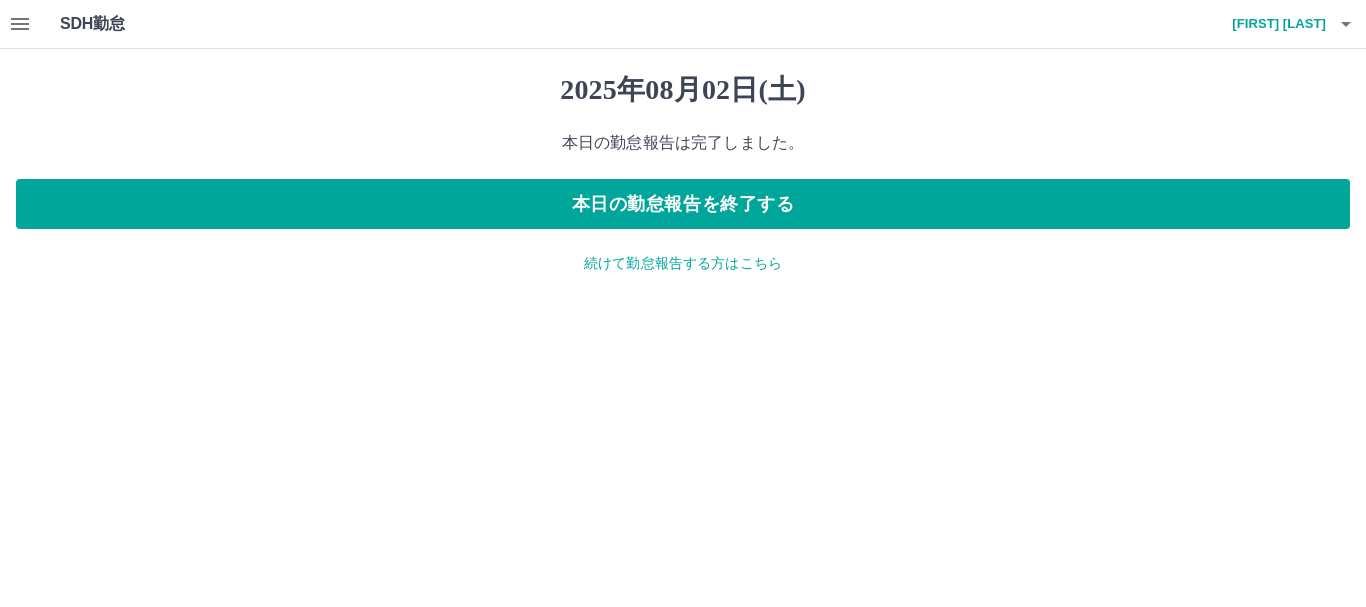 click 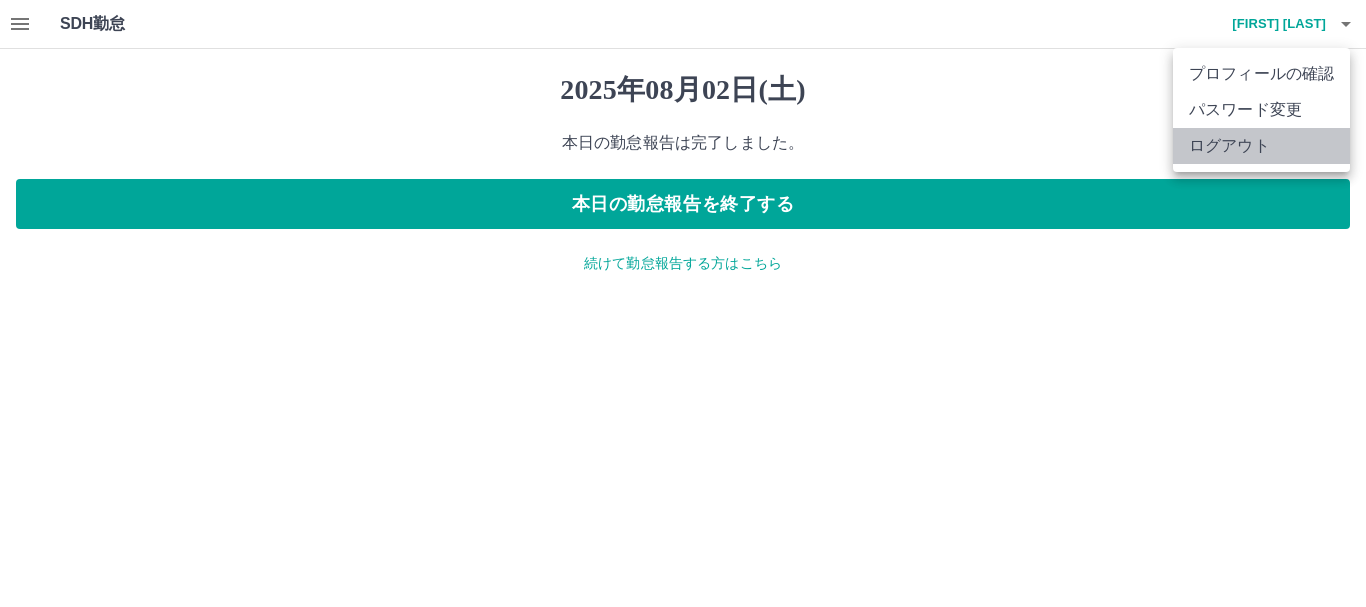 click on "ログアウト" at bounding box center [1261, 146] 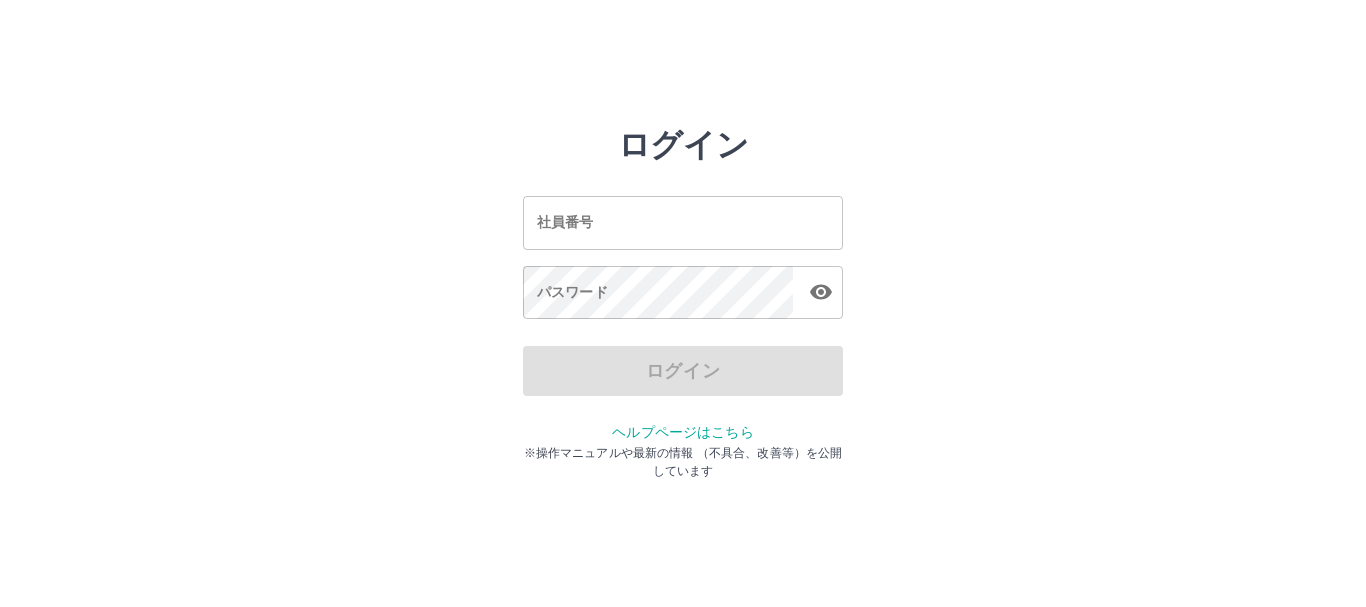 scroll, scrollTop: 0, scrollLeft: 0, axis: both 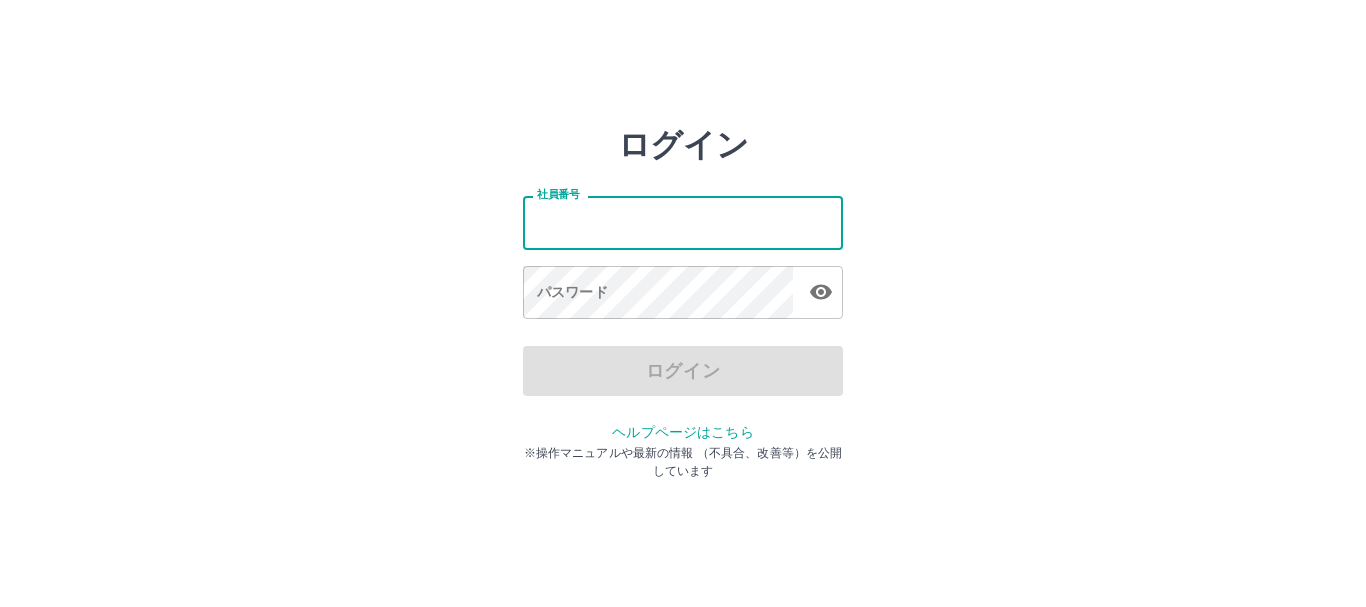 click on "社員番号" at bounding box center (683, 222) 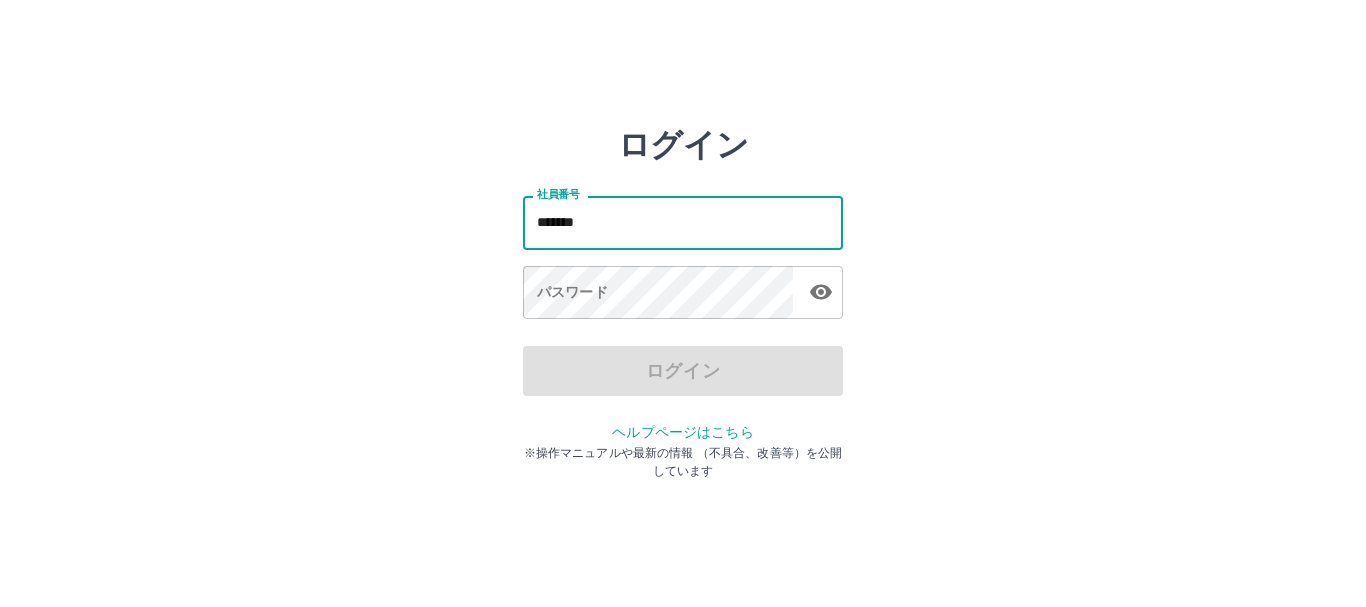 click on "*******" at bounding box center [683, 222] 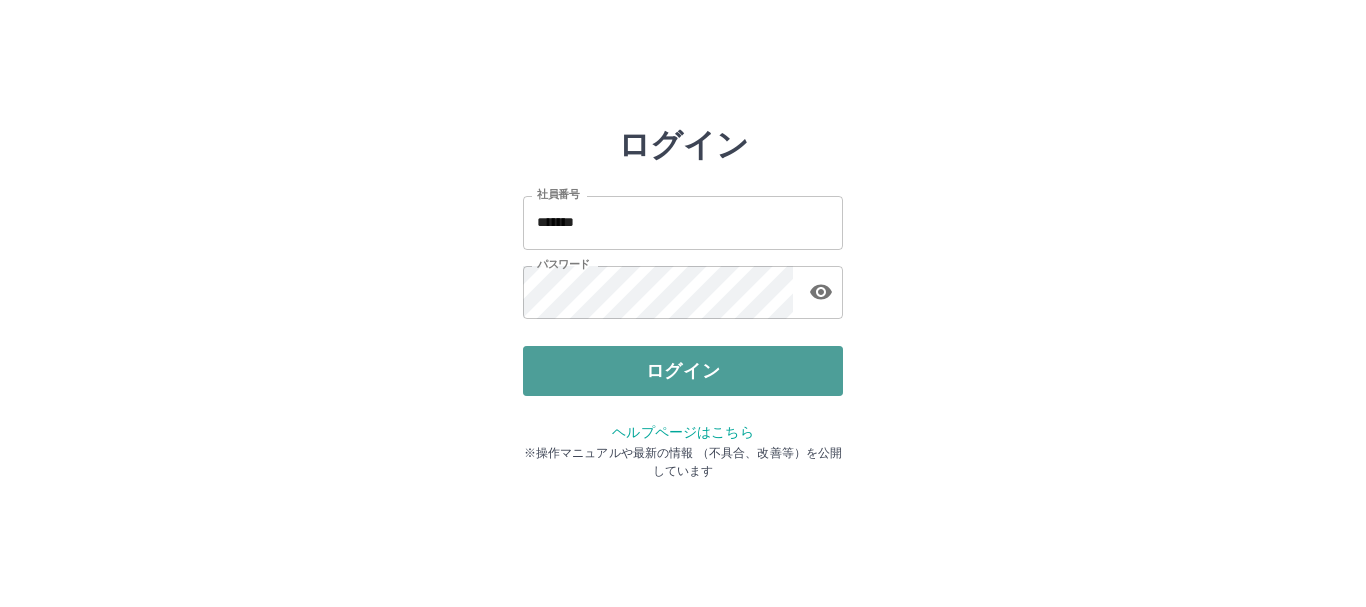 click on "ログイン" at bounding box center [683, 371] 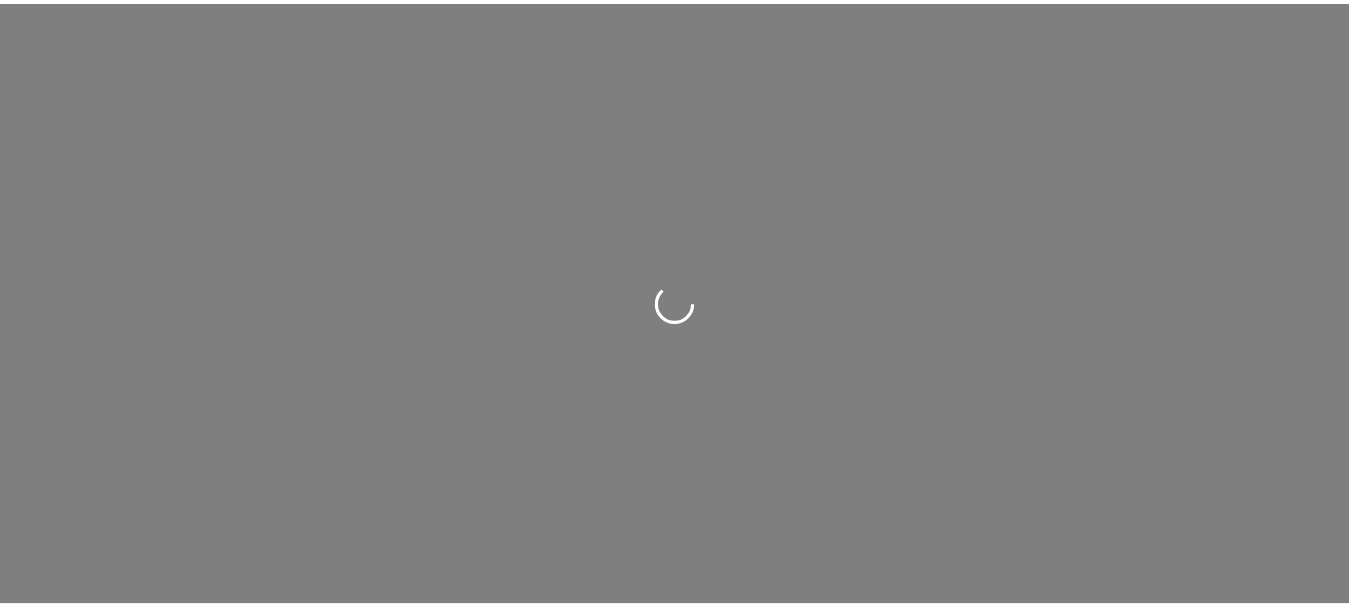 scroll, scrollTop: 0, scrollLeft: 0, axis: both 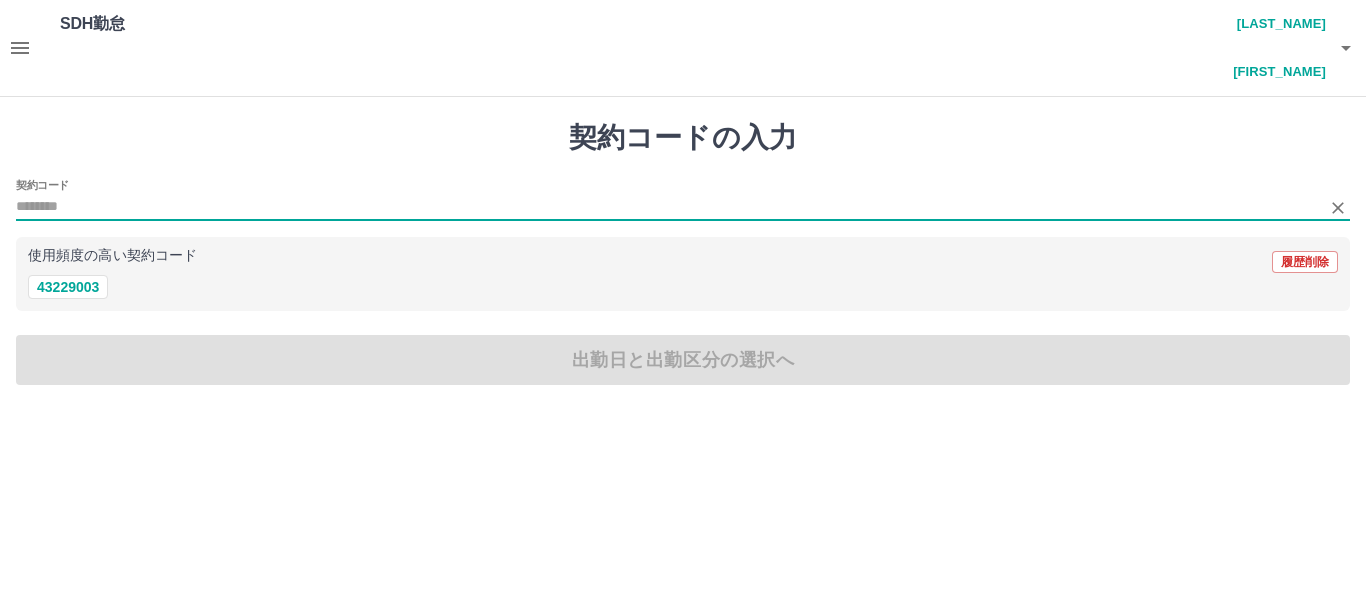 click on "契約コード" at bounding box center [668, 207] 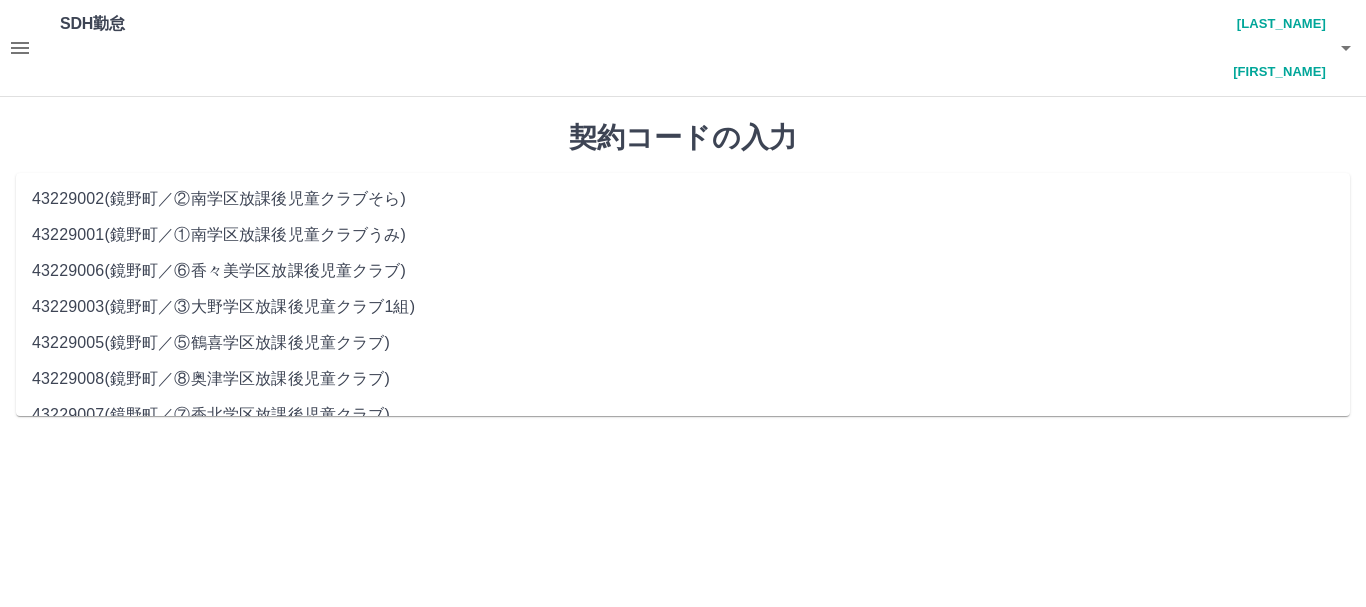 click on "*****" at bounding box center [668, 207] 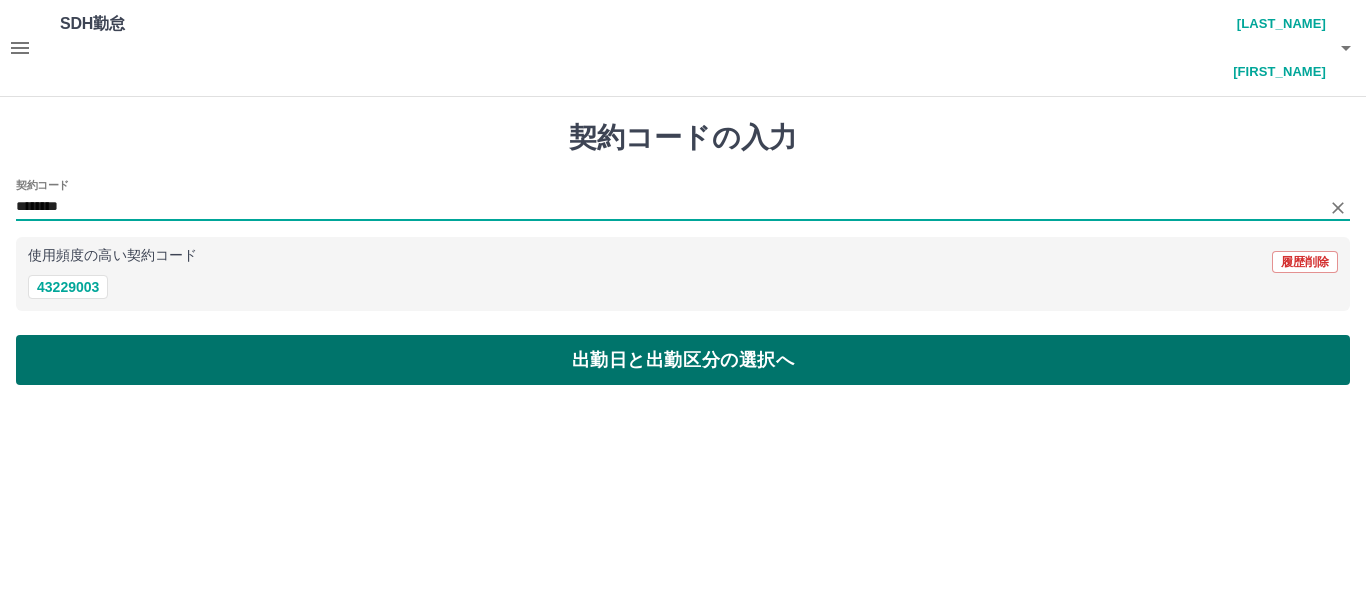 type on "********" 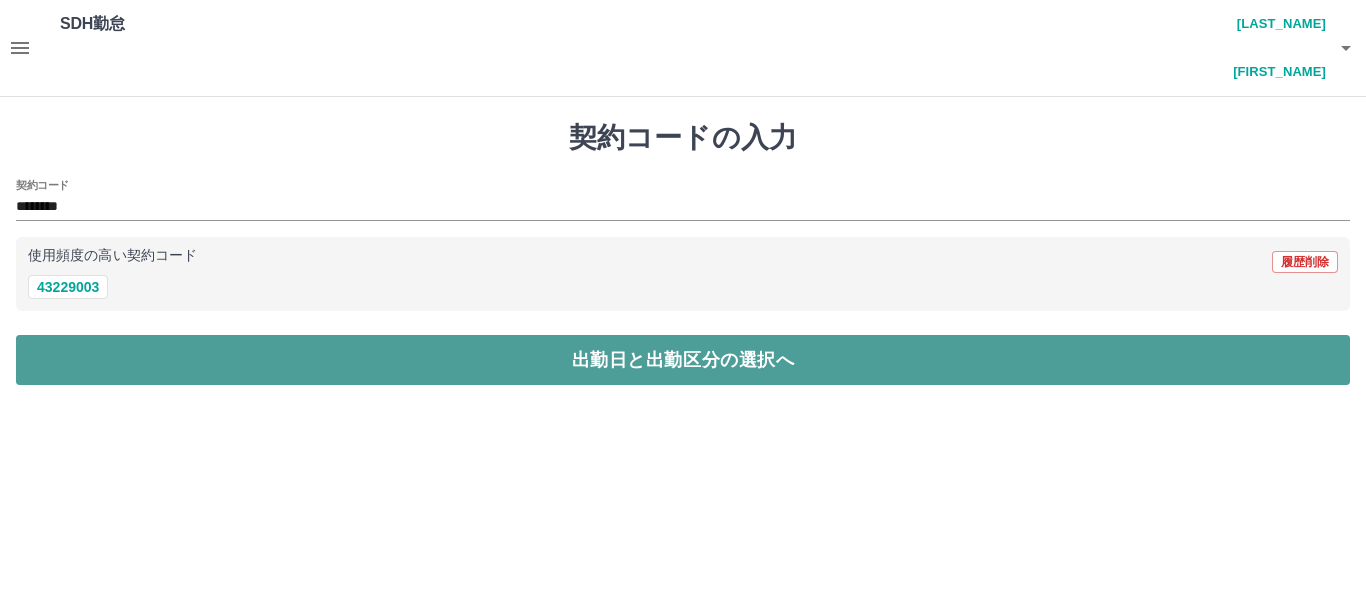 click on "出勤日と出勤区分の選択へ" at bounding box center [683, 360] 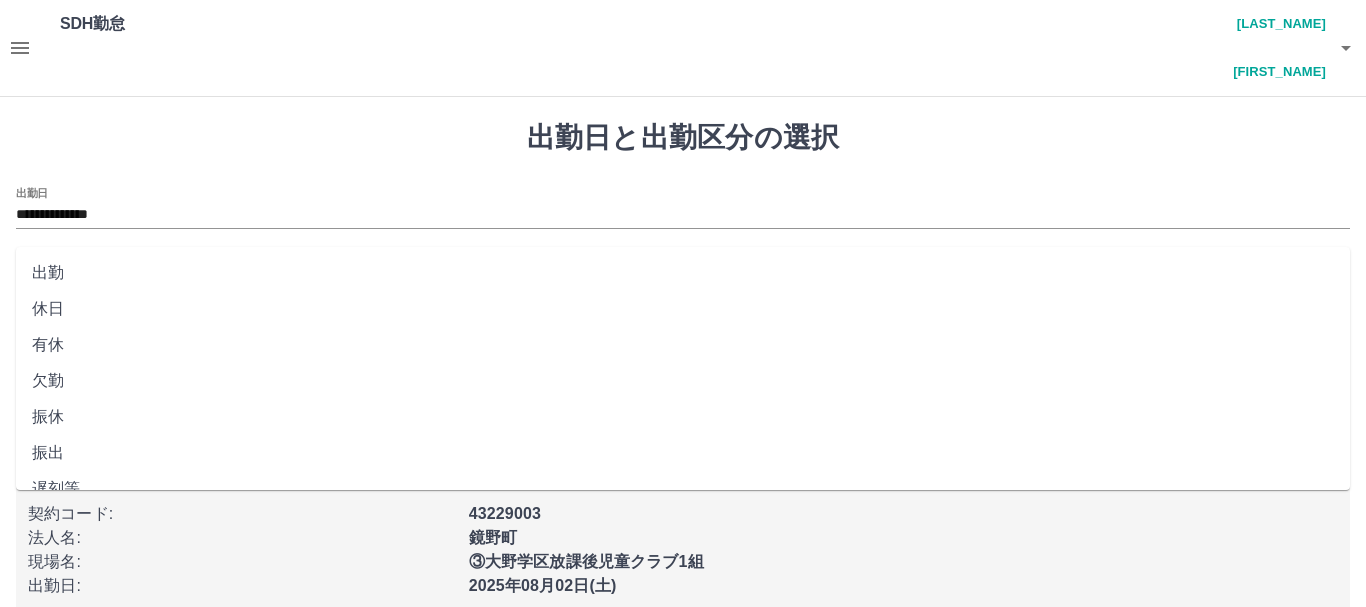click on "出勤区分" at bounding box center [683, 281] 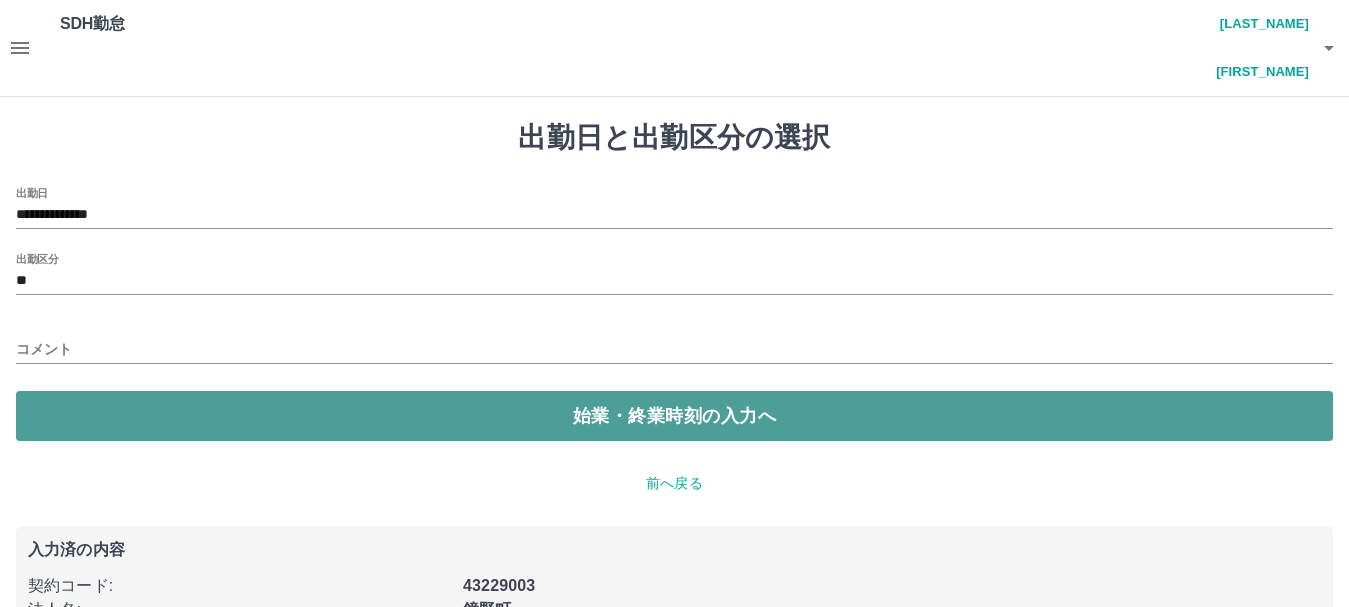 click on "始業・終業時刻の入力へ" at bounding box center [674, 416] 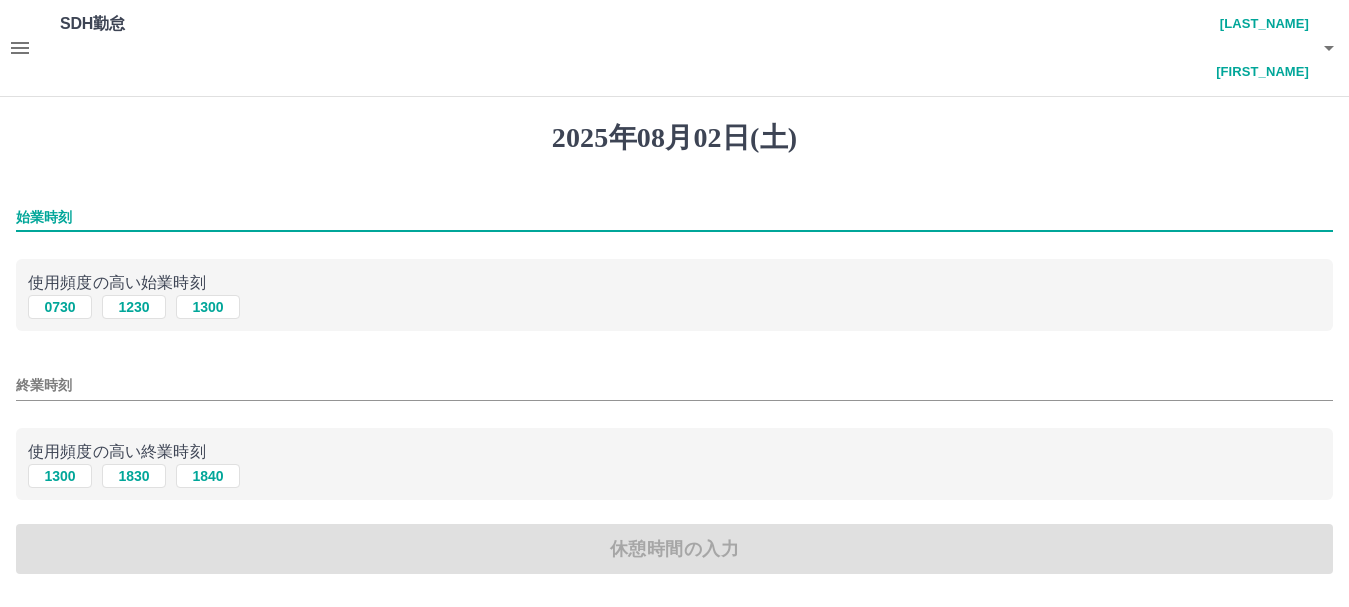 click on "始業時刻" at bounding box center (674, 217) 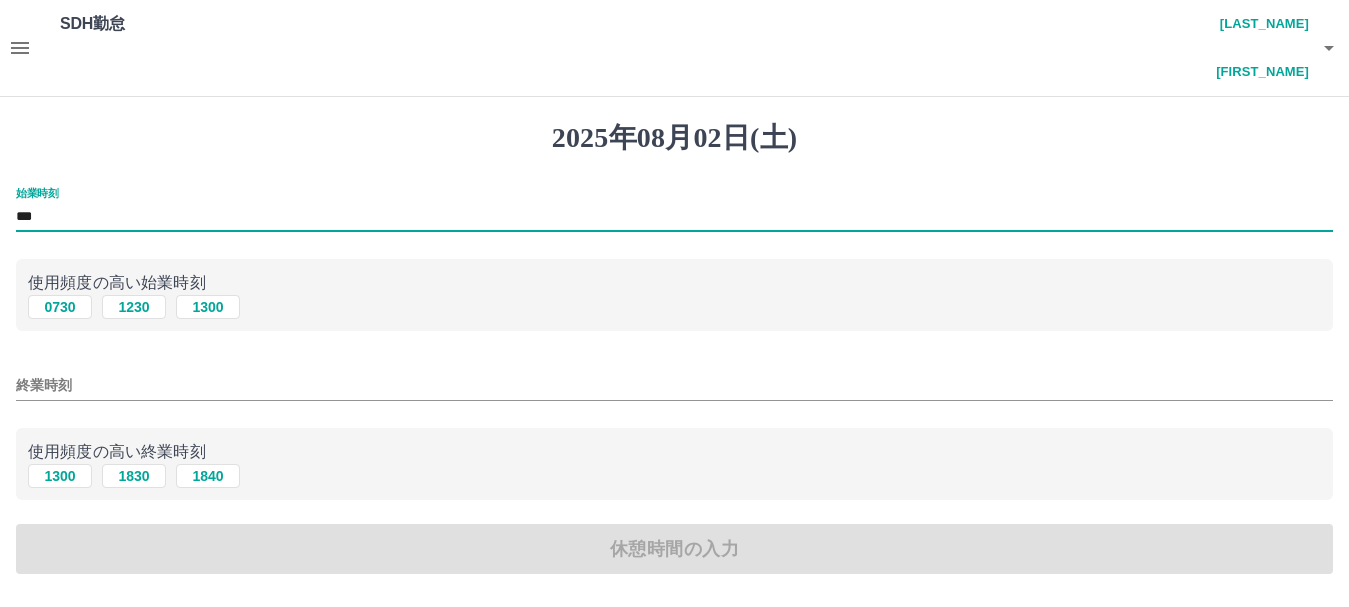click on "***" at bounding box center (674, 217) 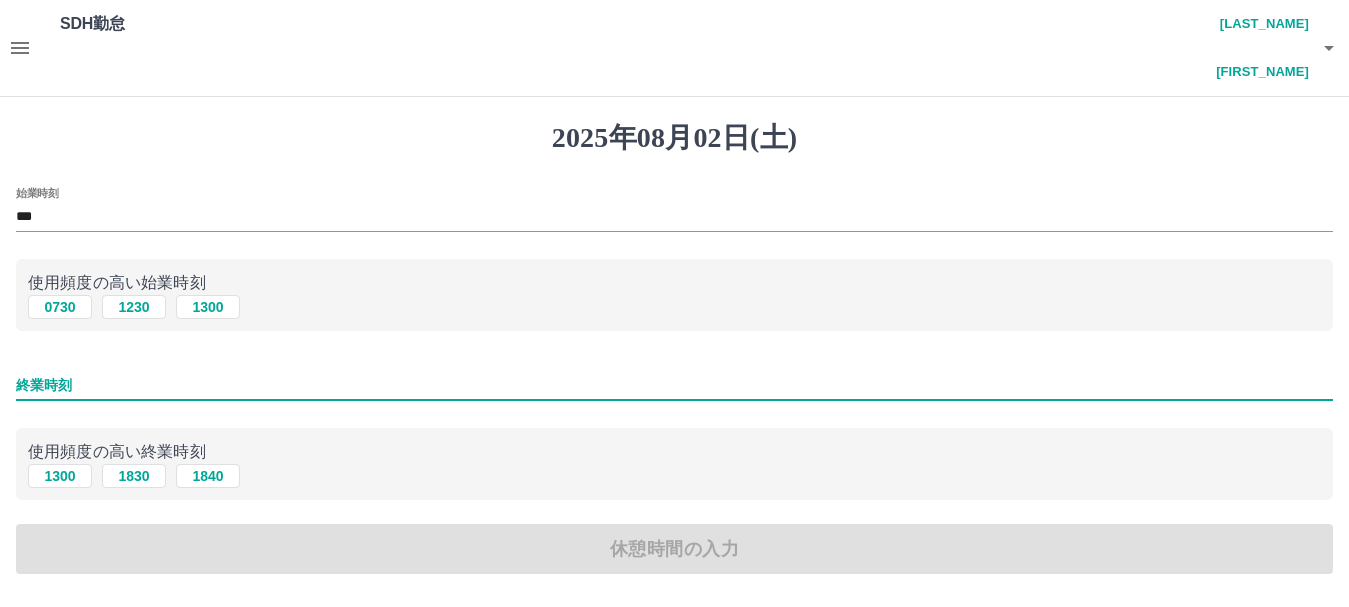 click on "終業時刻" at bounding box center [674, 385] 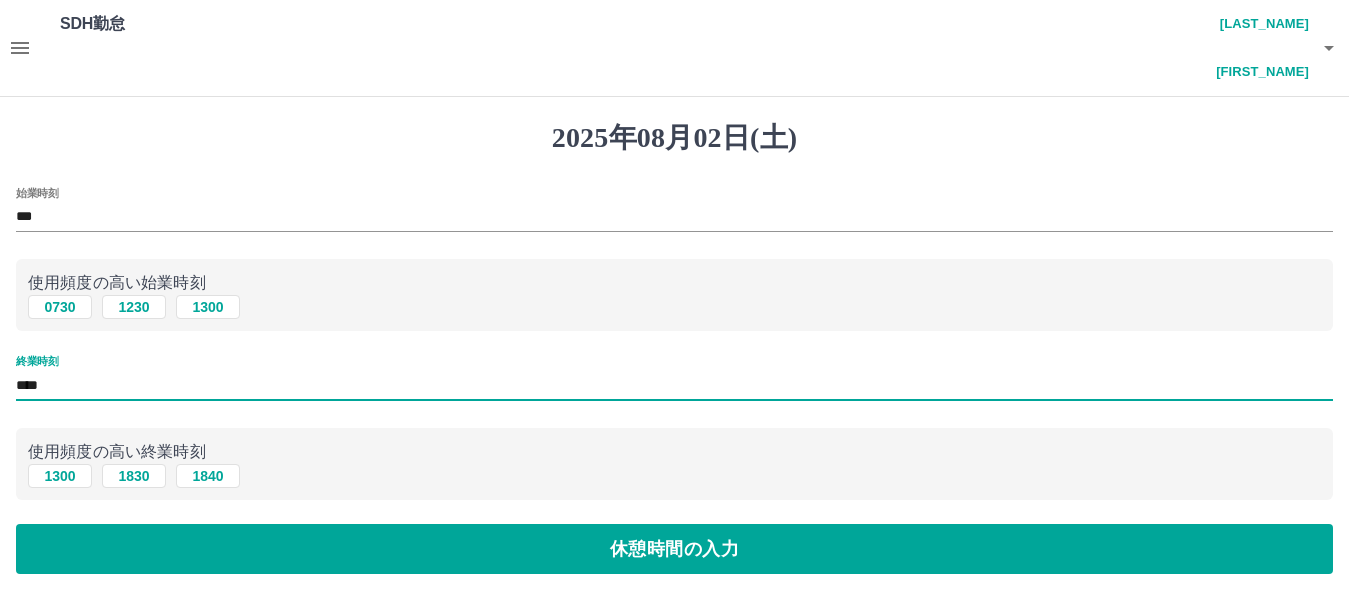 click on "****" at bounding box center (674, 385) 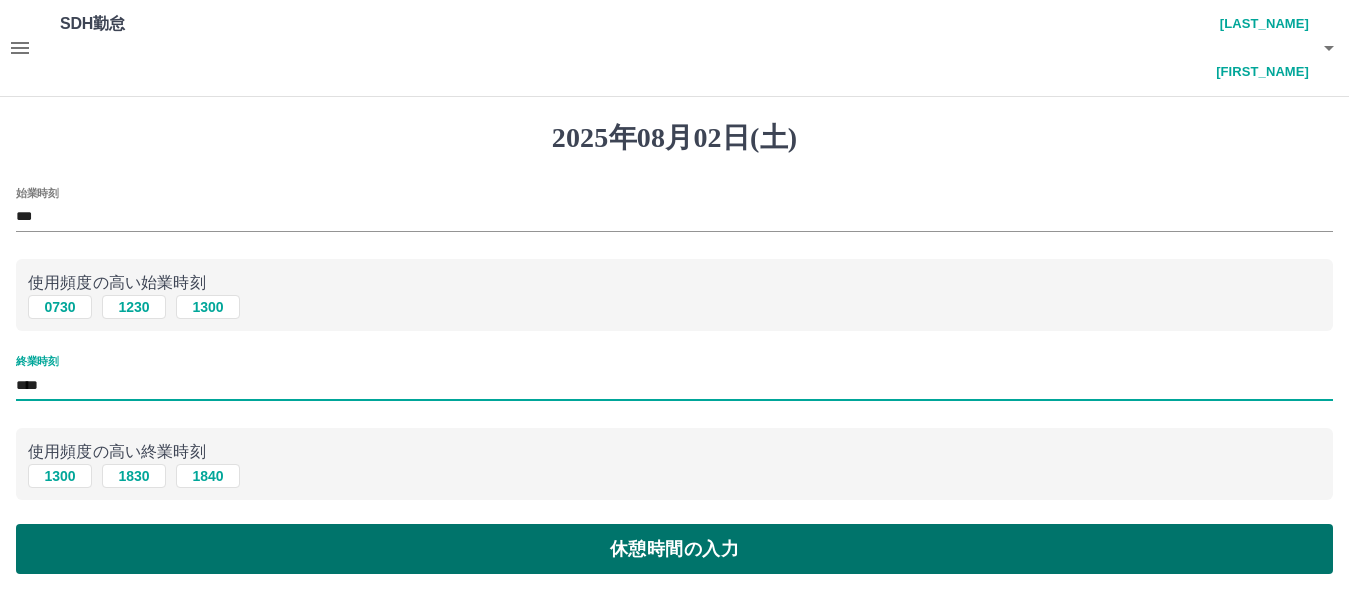 type on "****" 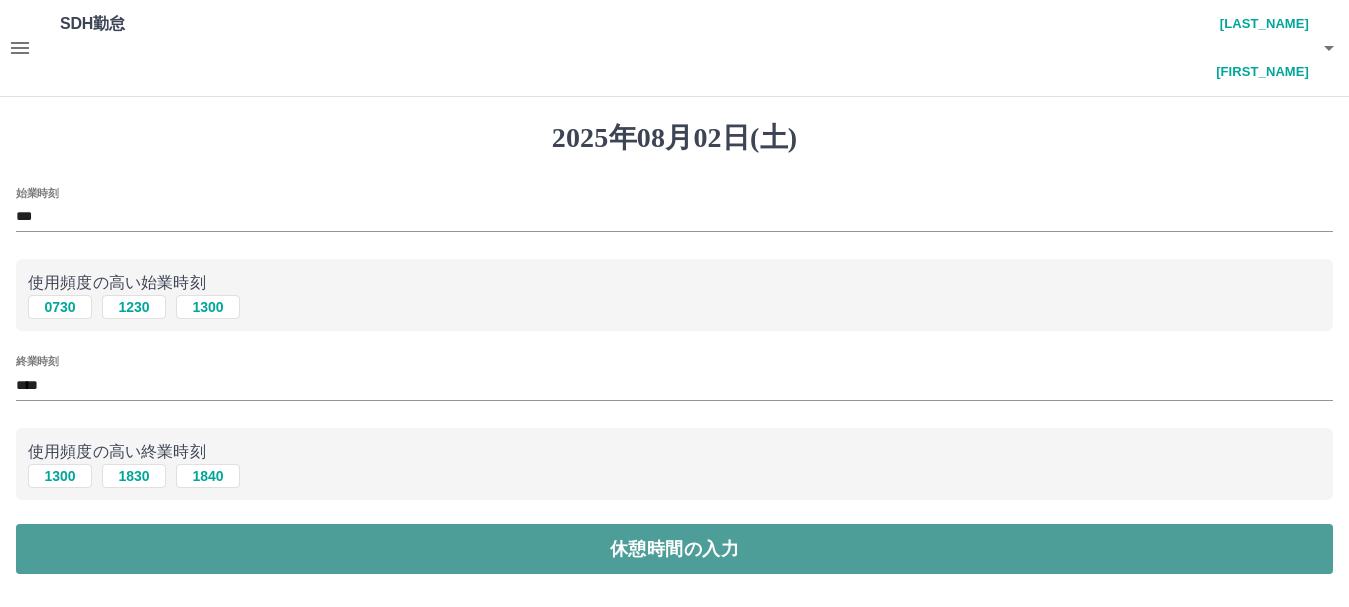 click on "休憩時間の入力" at bounding box center [674, 549] 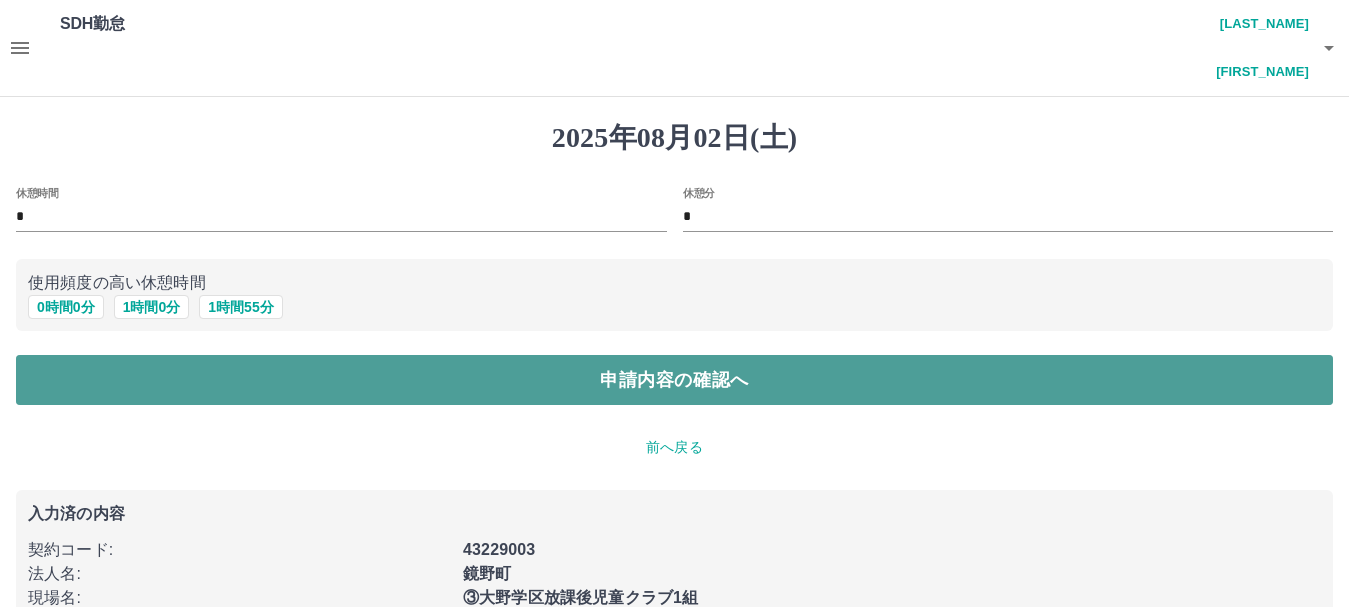 click on "申請内容の確認へ" at bounding box center (674, 380) 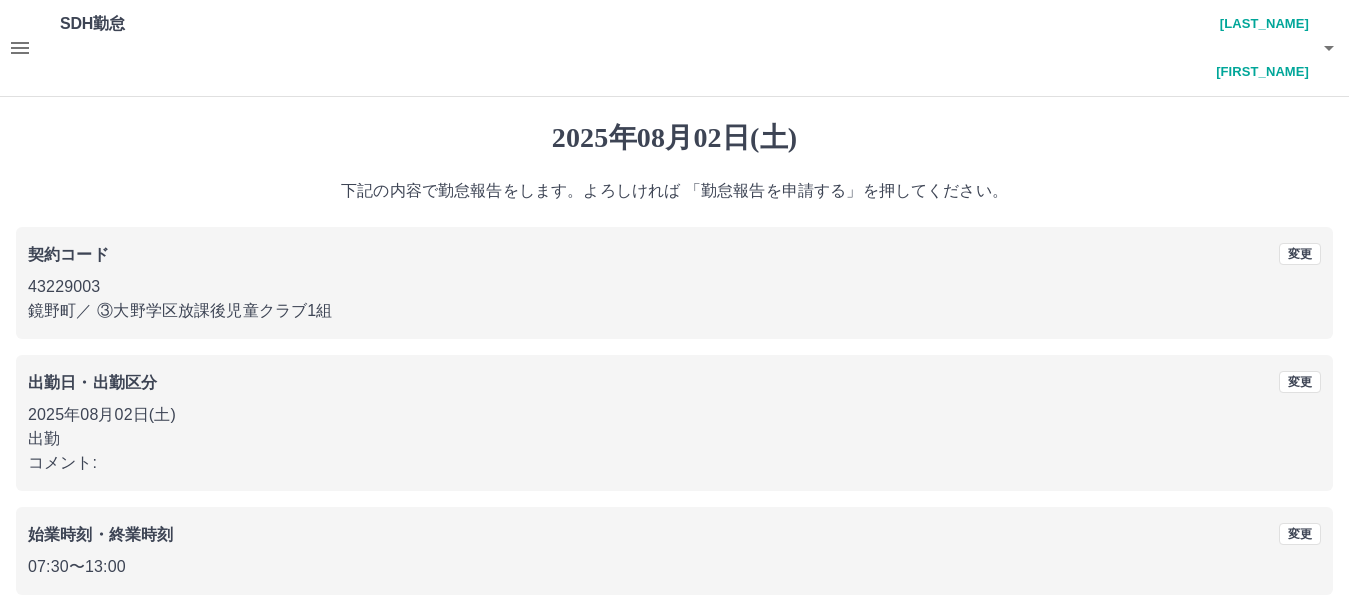 scroll, scrollTop: 100, scrollLeft: 0, axis: vertical 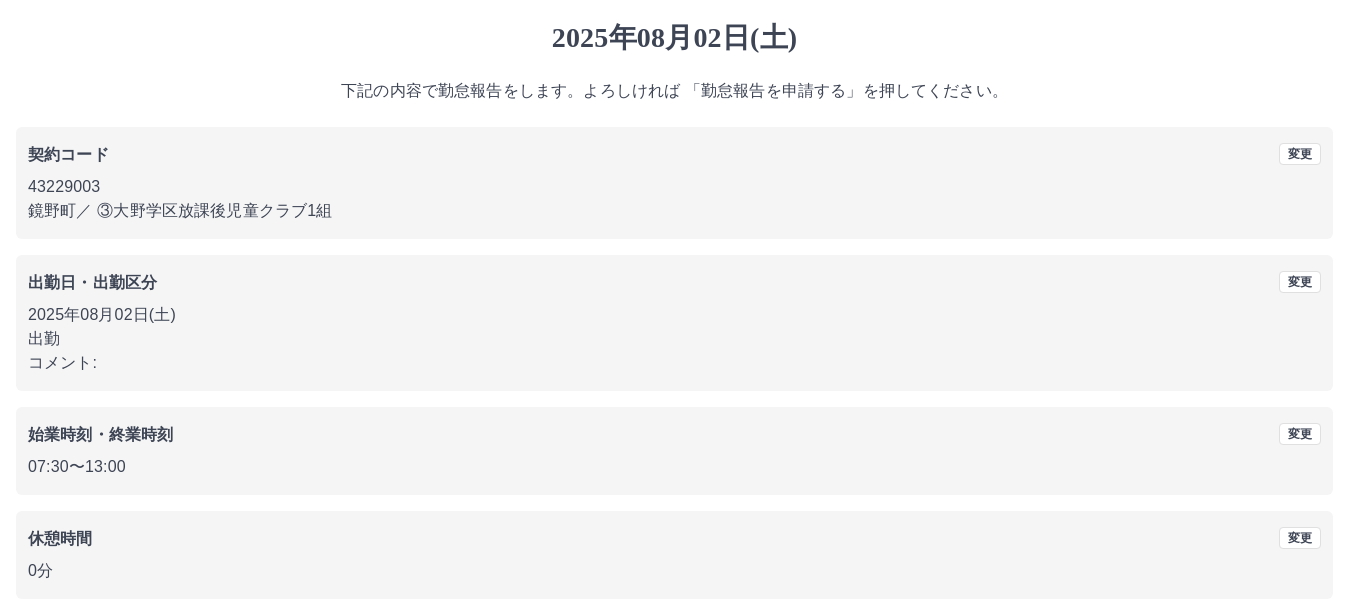 click on "勤怠報告を申請する" at bounding box center [674, 648] 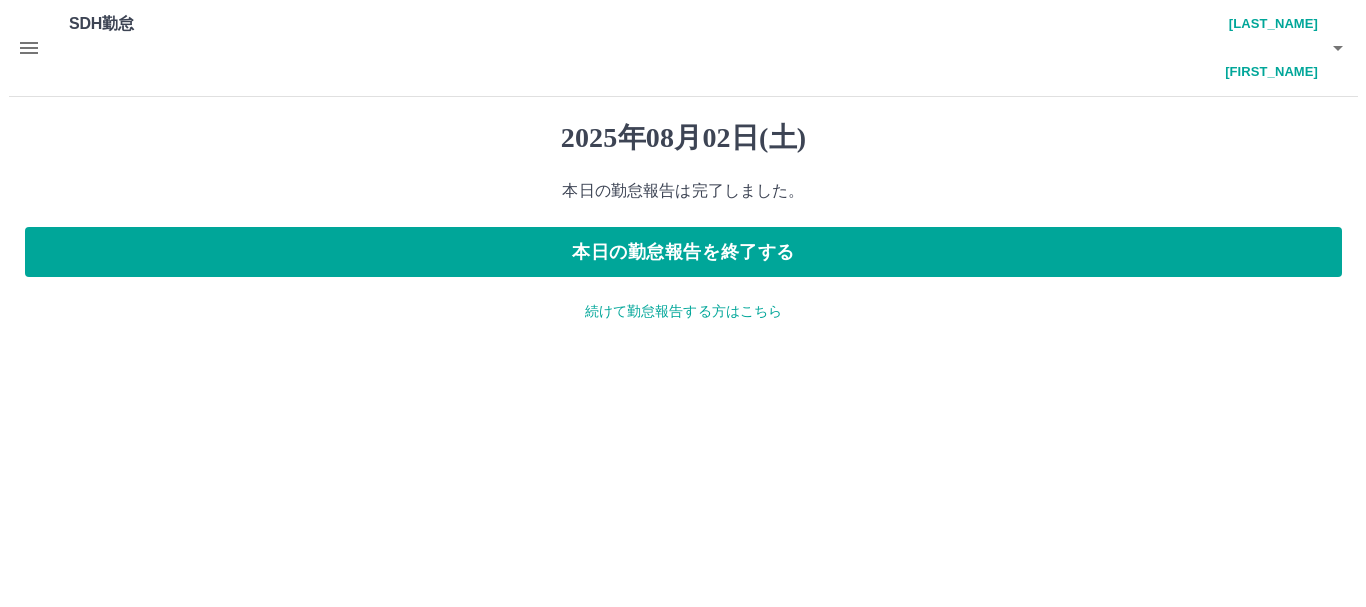 scroll, scrollTop: 0, scrollLeft: 0, axis: both 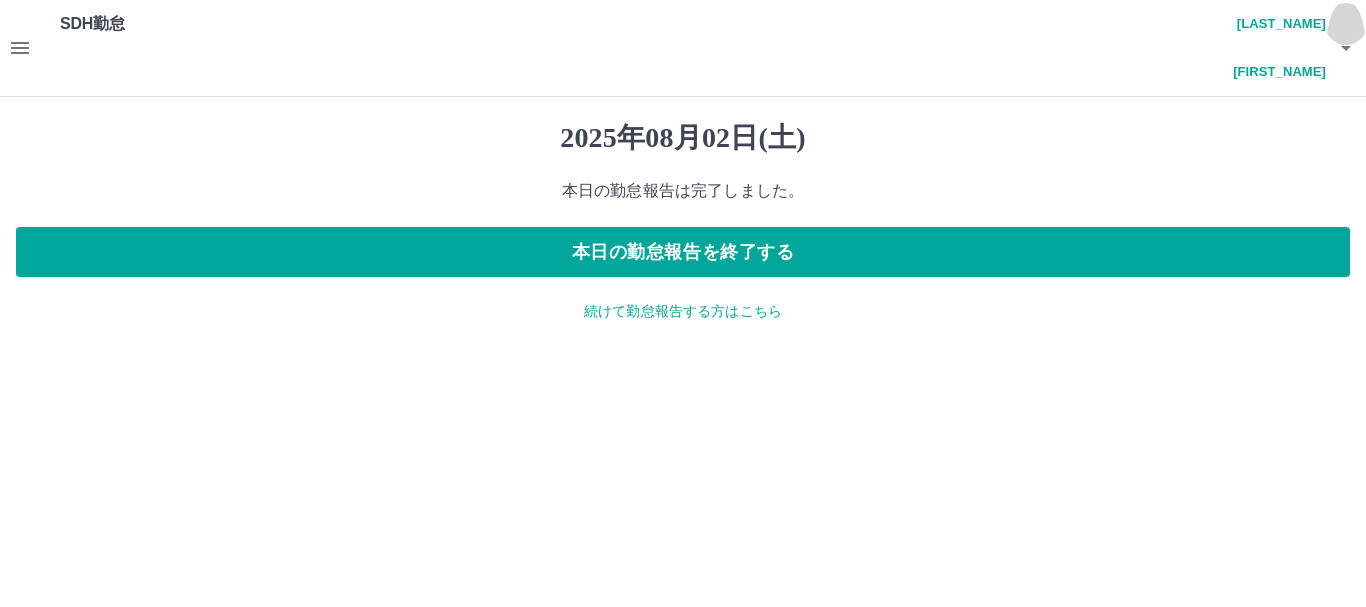 click 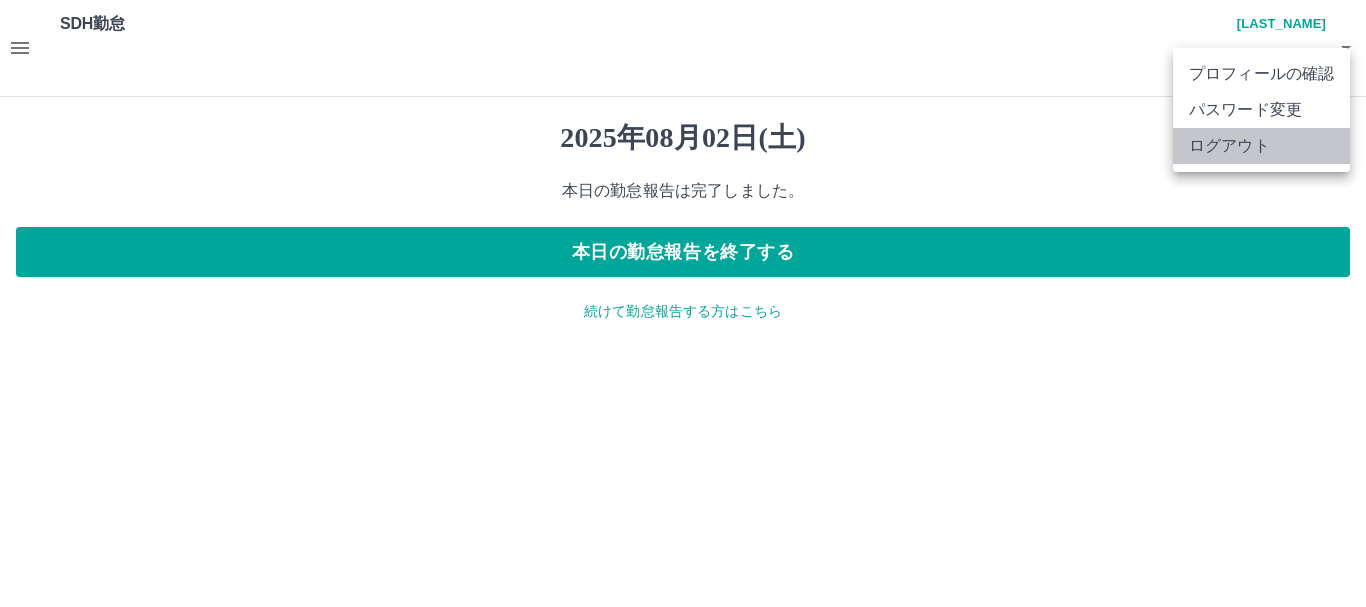 click on "ログアウト" at bounding box center (1261, 146) 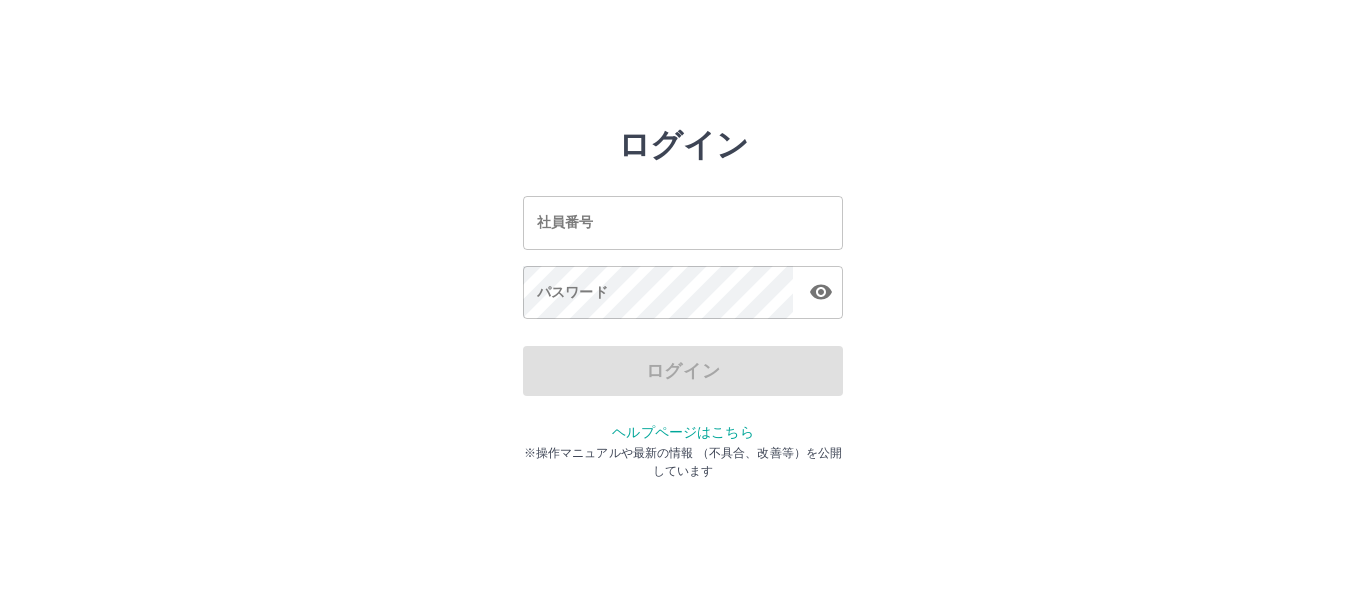 scroll, scrollTop: 0, scrollLeft: 0, axis: both 